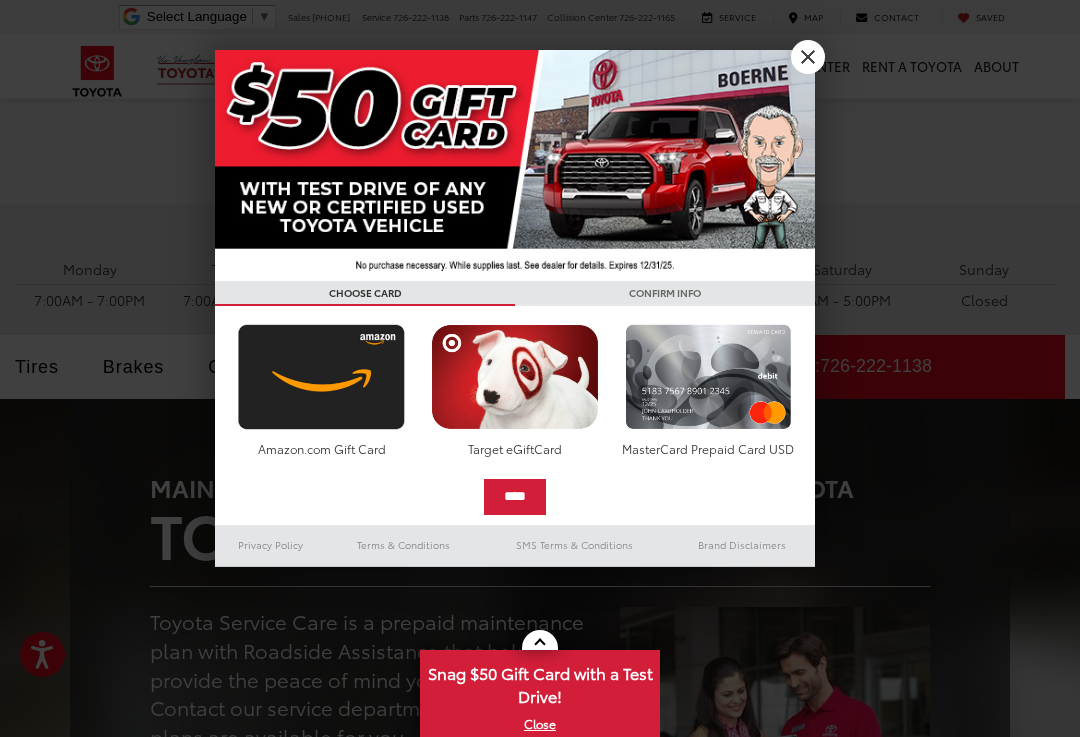scroll, scrollTop: 0, scrollLeft: 0, axis: both 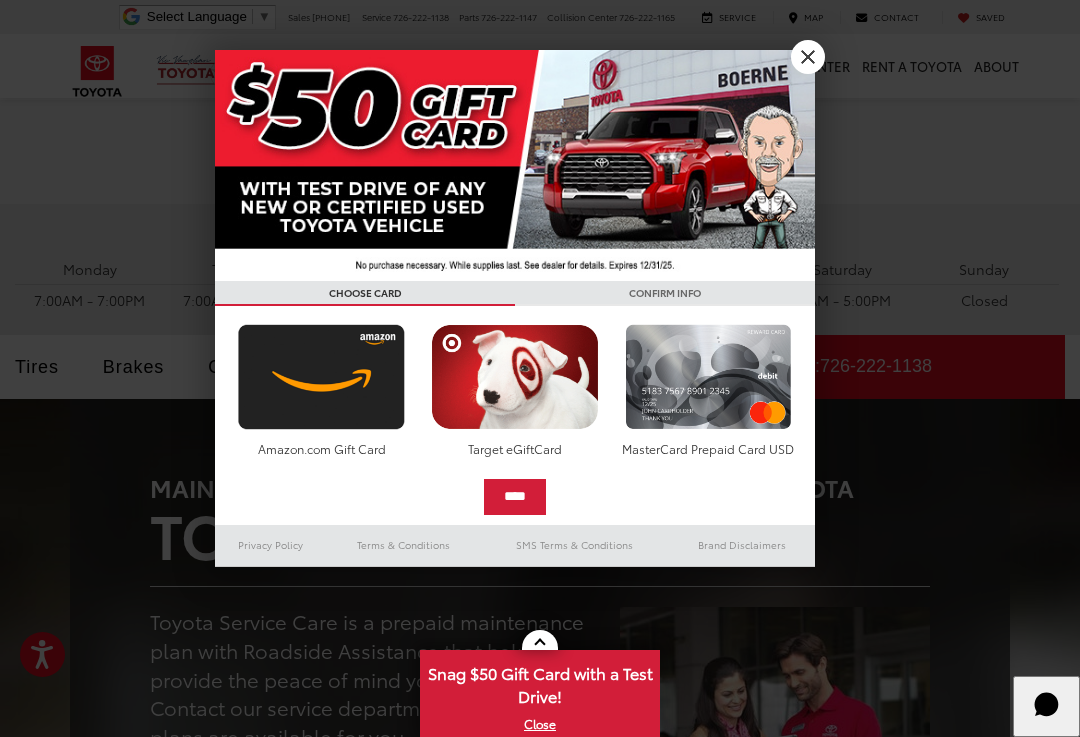 click on "X" at bounding box center (808, 57) 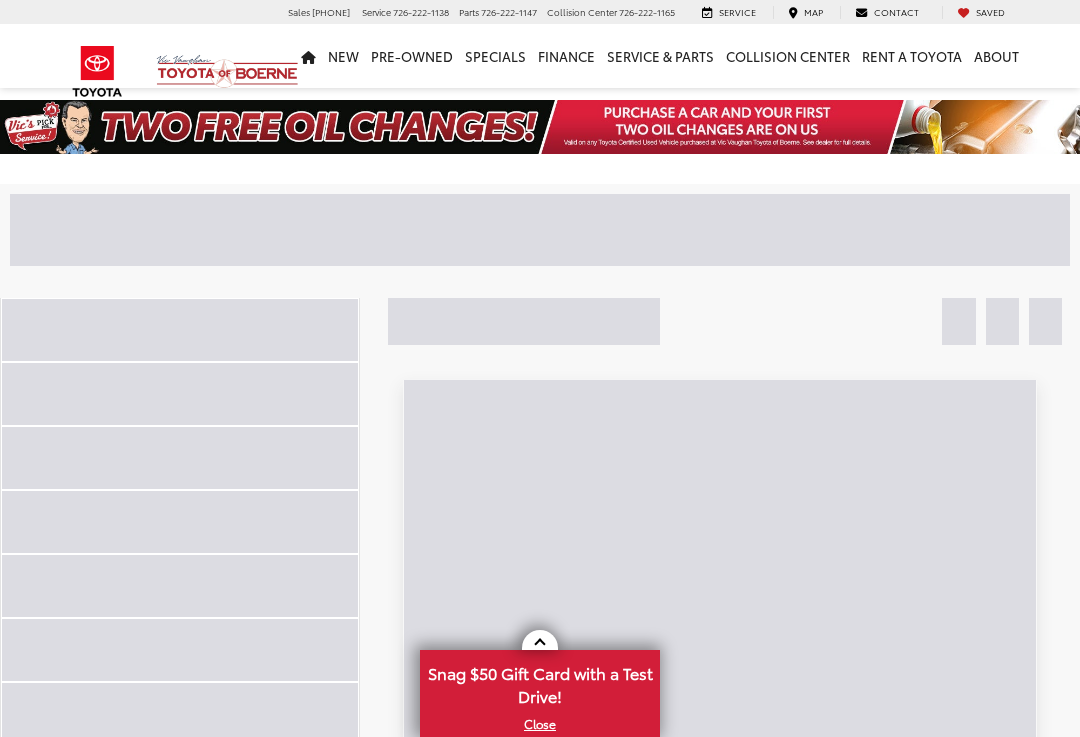 scroll, scrollTop: 0, scrollLeft: 0, axis: both 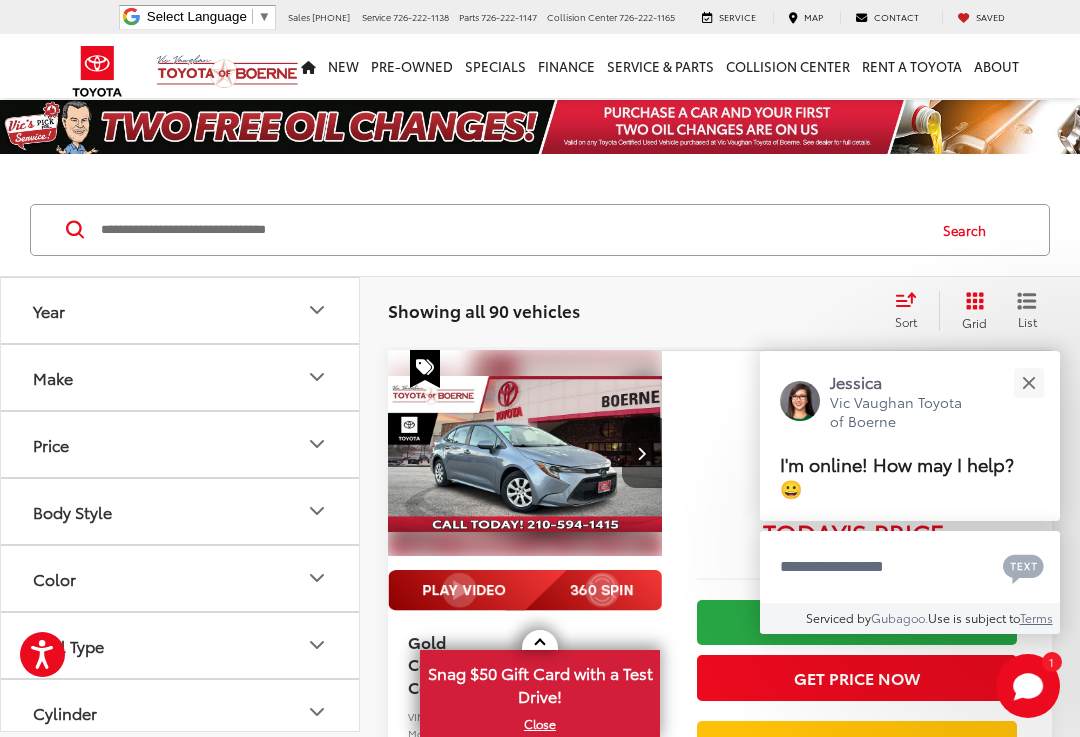 click 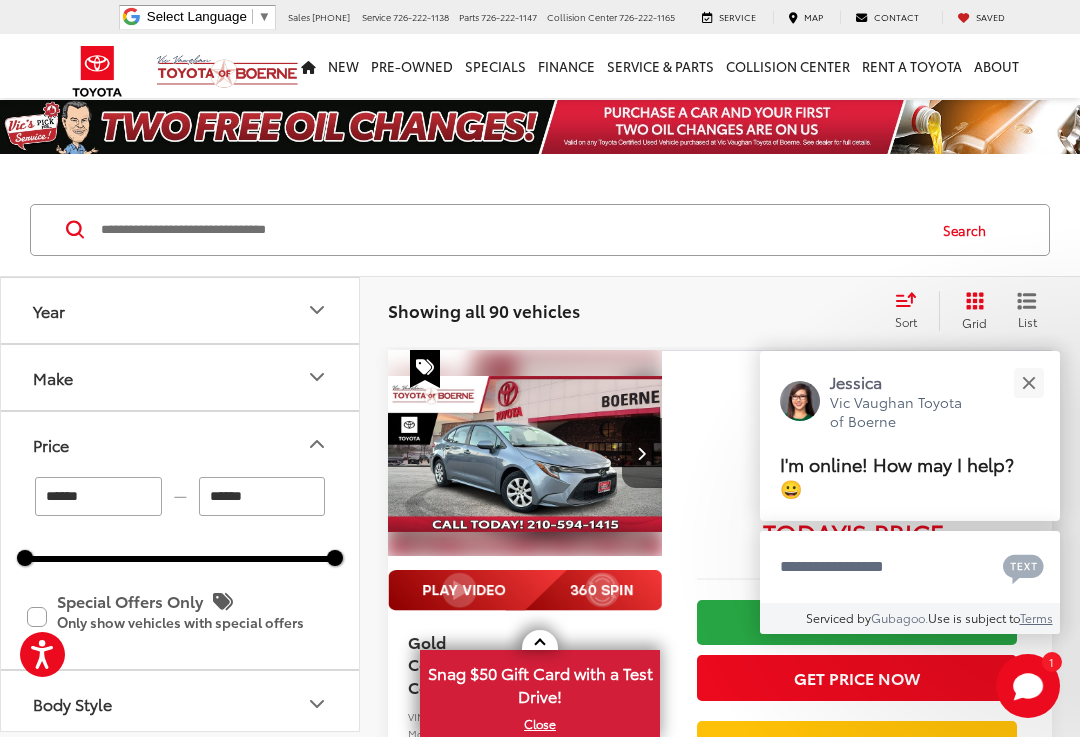click on "******" at bounding box center [262, 496] 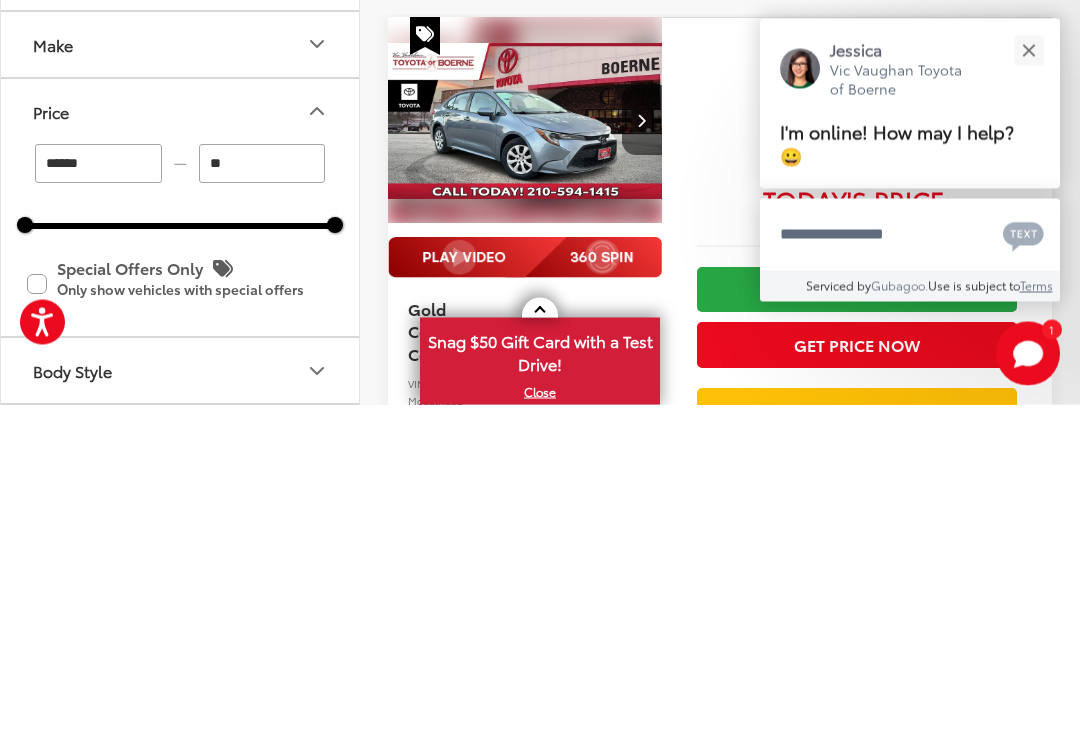 type on "*" 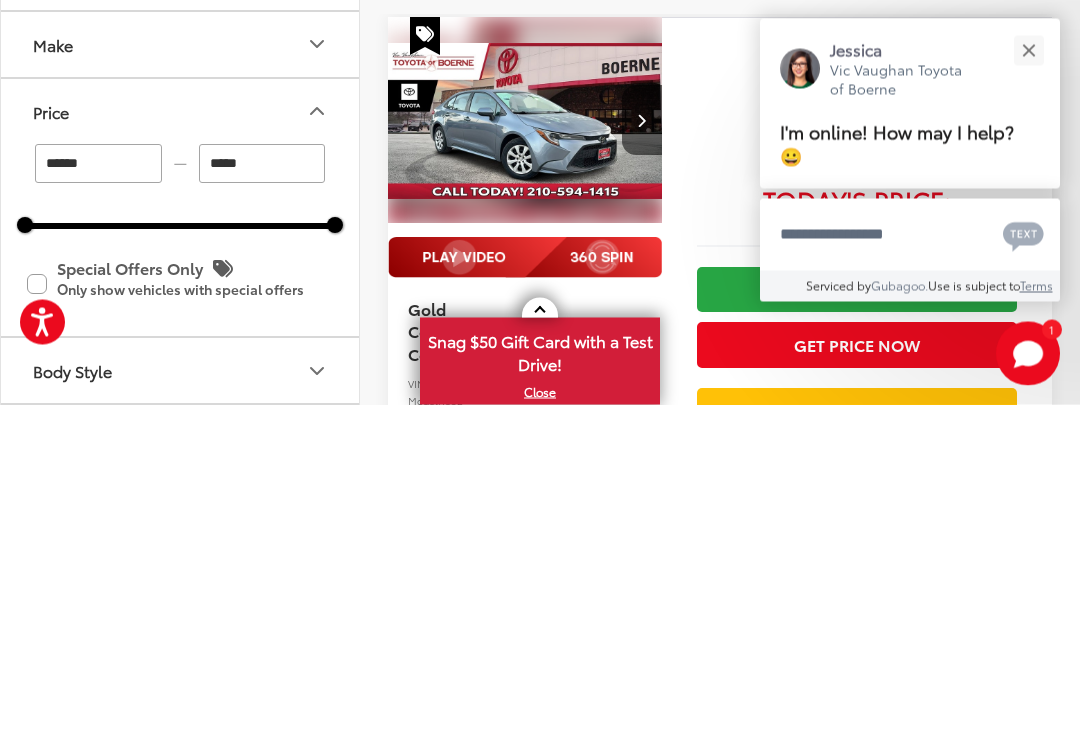 scroll, scrollTop: 333, scrollLeft: 0, axis: vertical 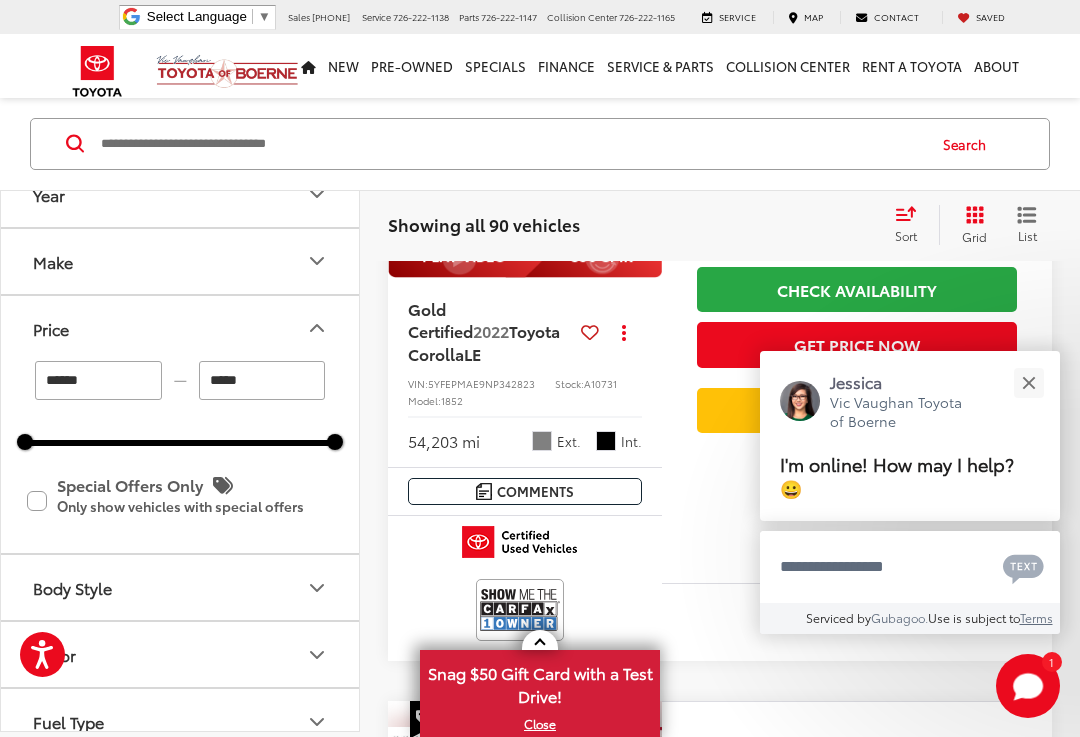 click at bounding box center (1028, 382) 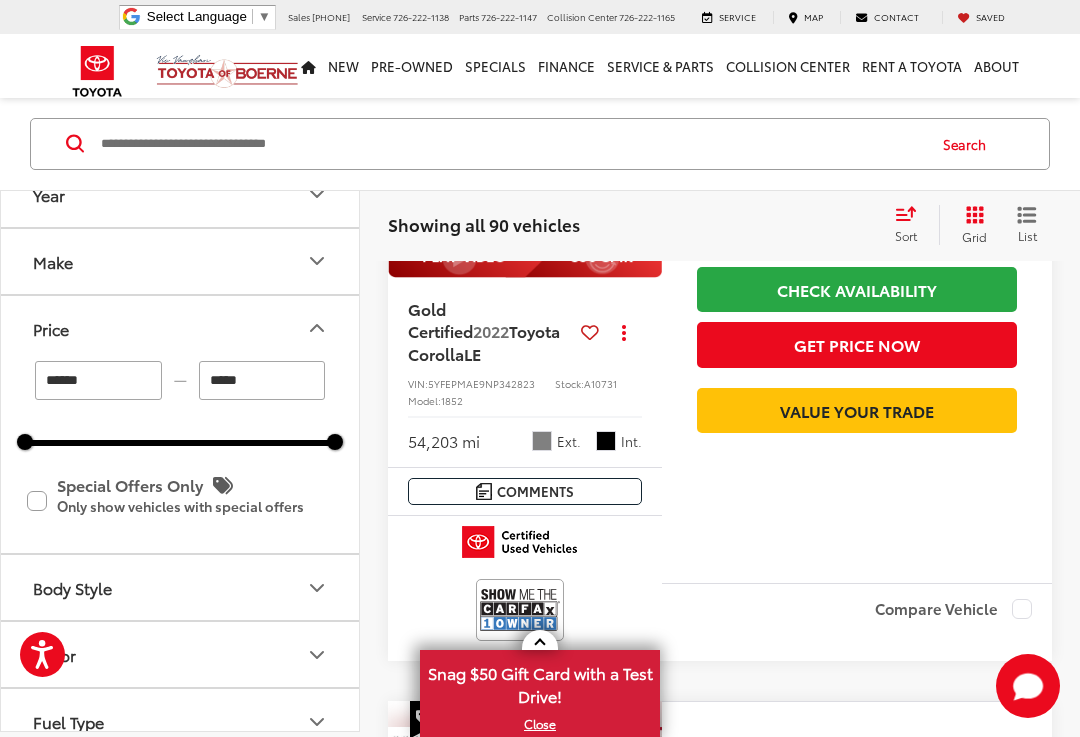 type on "******" 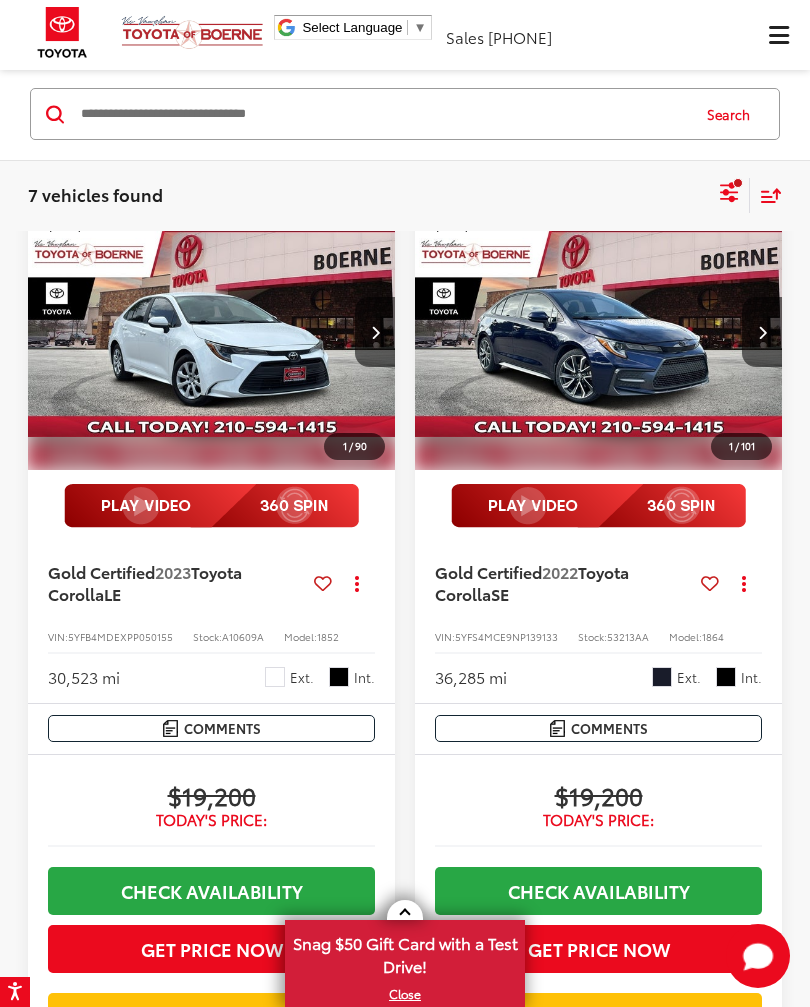 scroll, scrollTop: 2302, scrollLeft: 0, axis: vertical 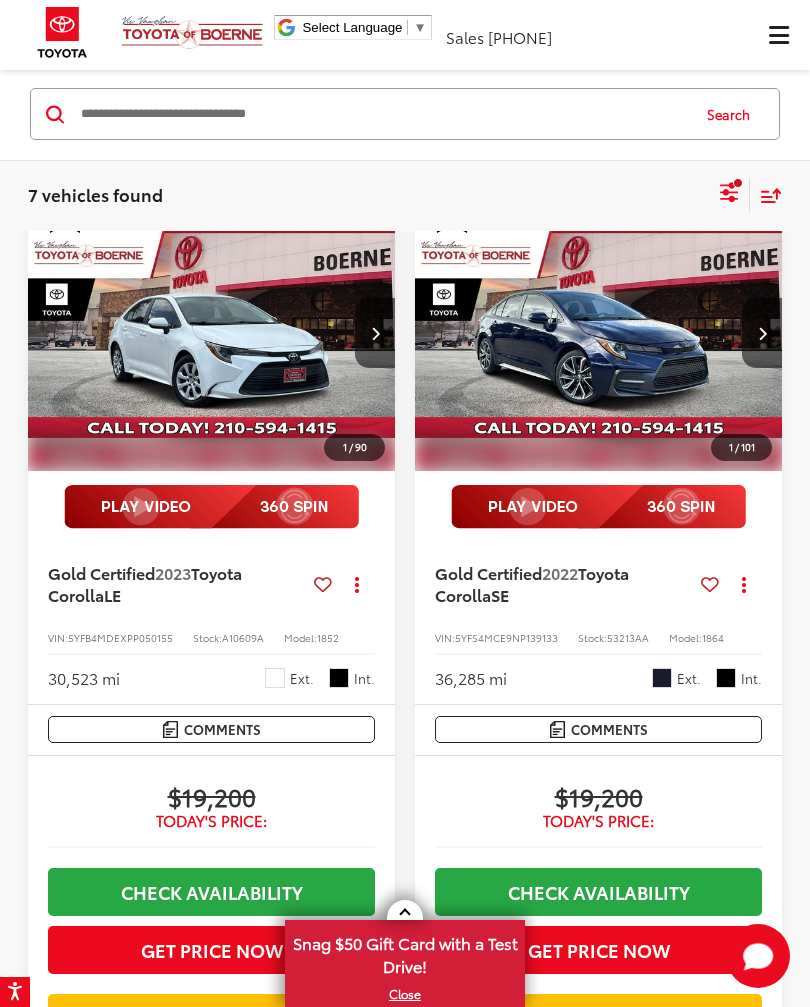 click at bounding box center [212, 334] 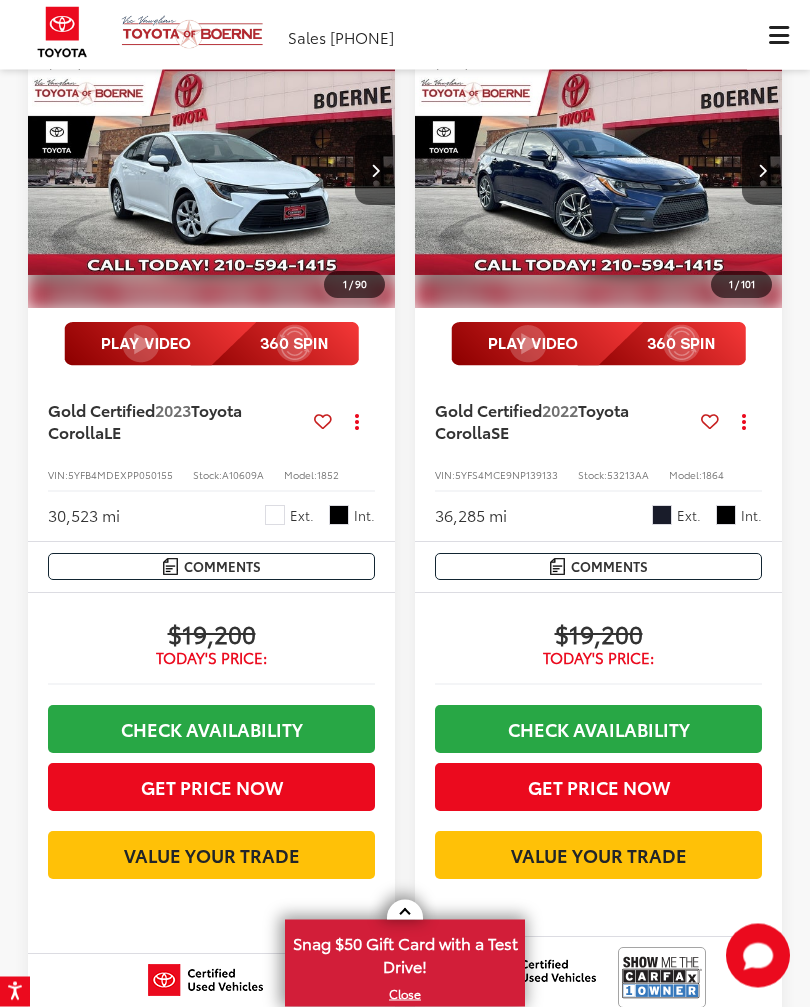 scroll, scrollTop: 2300, scrollLeft: 0, axis: vertical 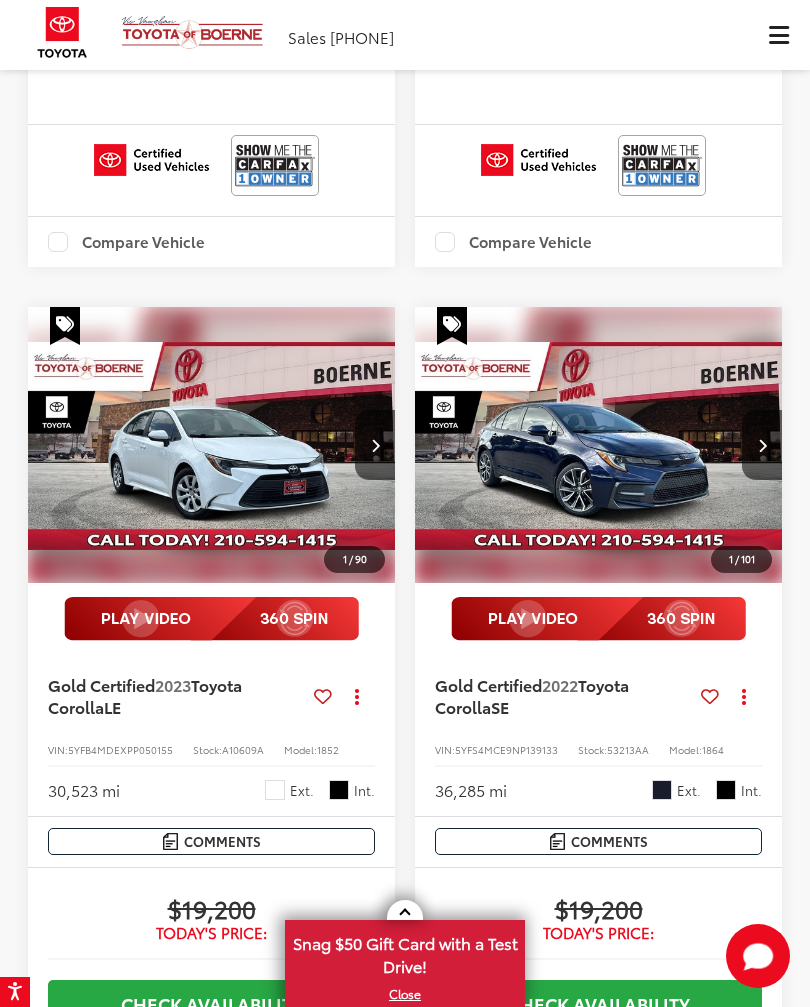 click on "Gold Certified 2023  Toyota Corolla  LE" at bounding box center (177, 696) 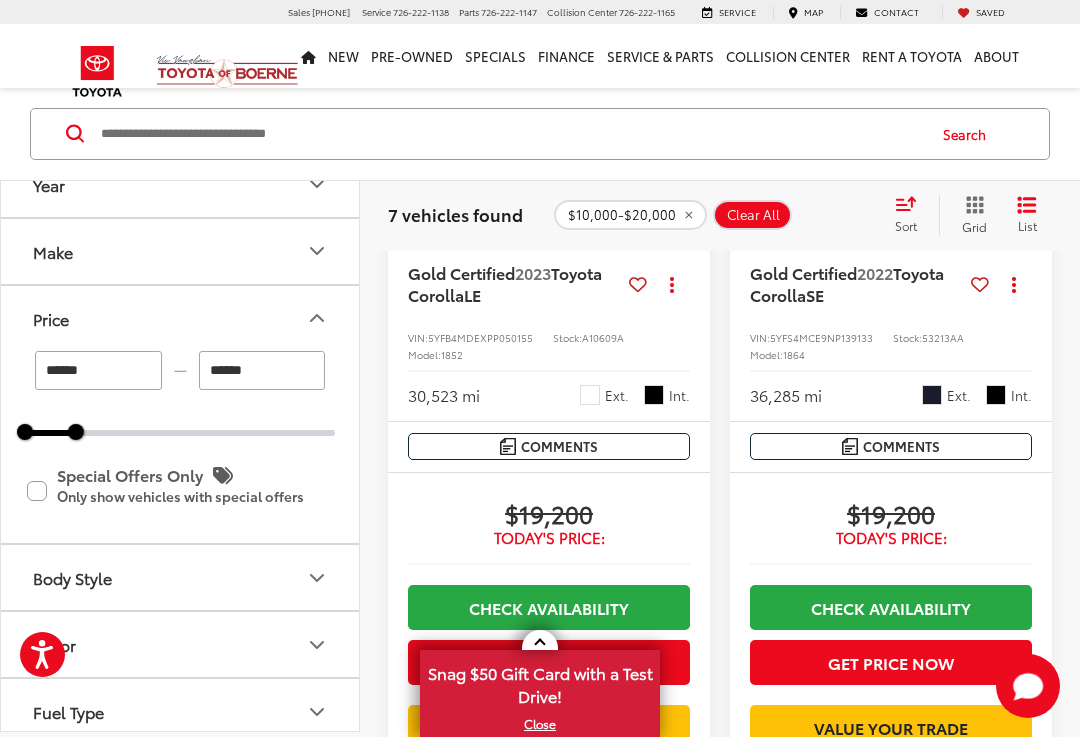 scroll, scrollTop: 2544, scrollLeft: 0, axis: vertical 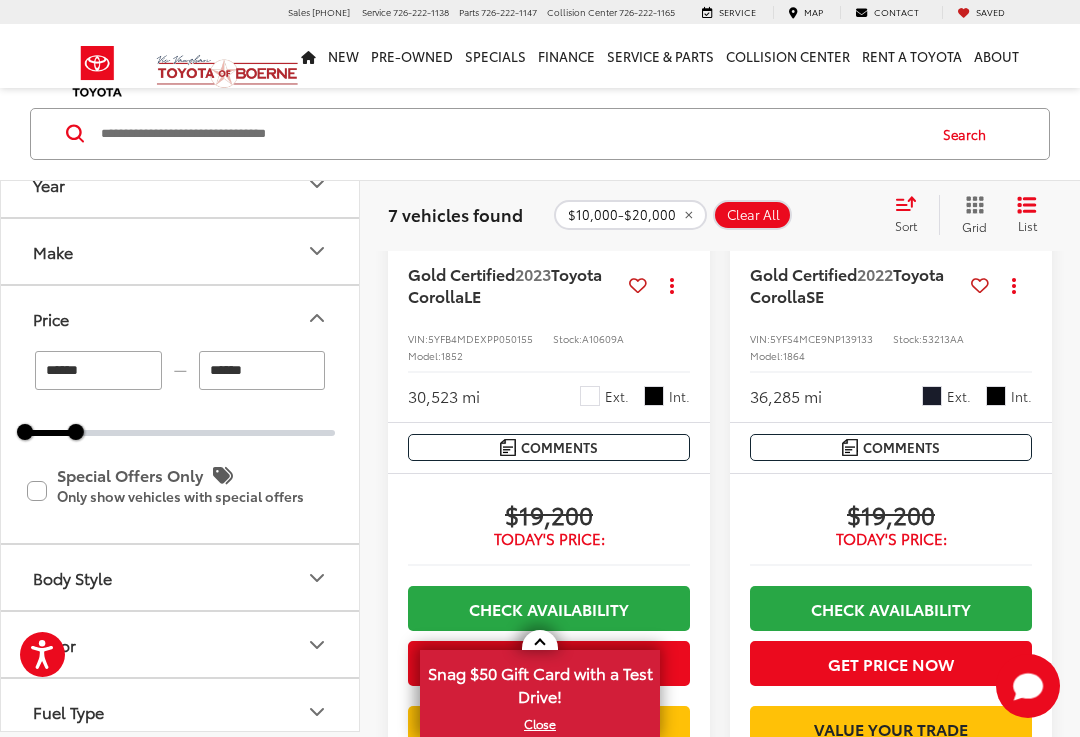click at bounding box center (826, 295) 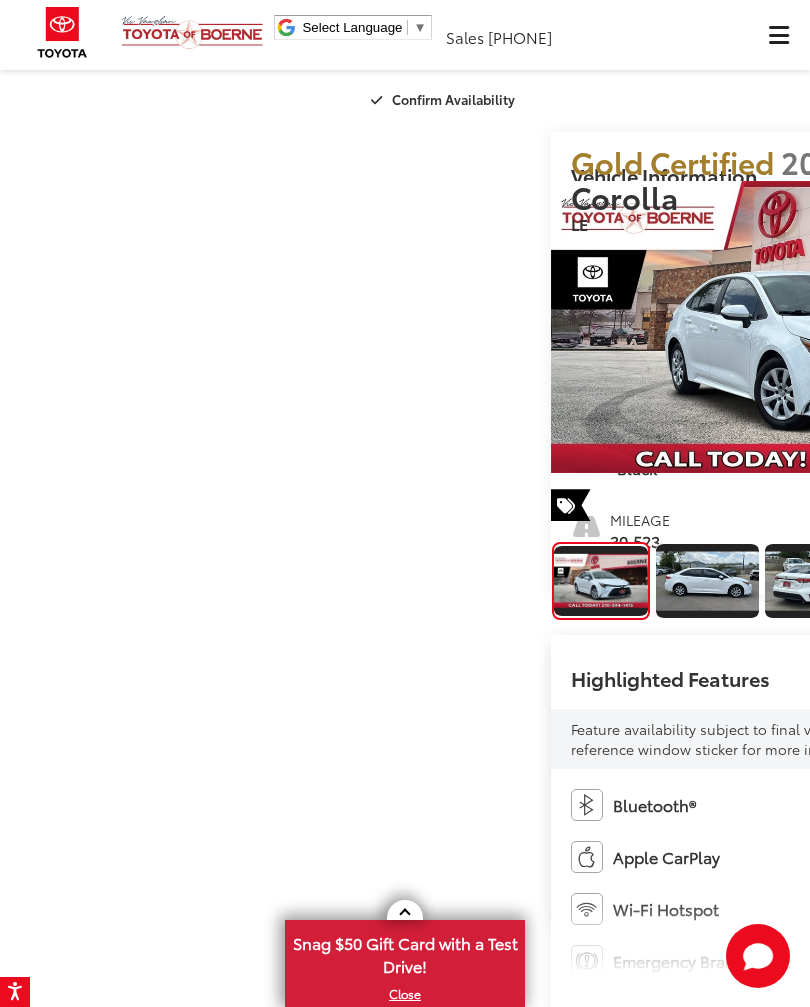 scroll, scrollTop: 117, scrollLeft: 0, axis: vertical 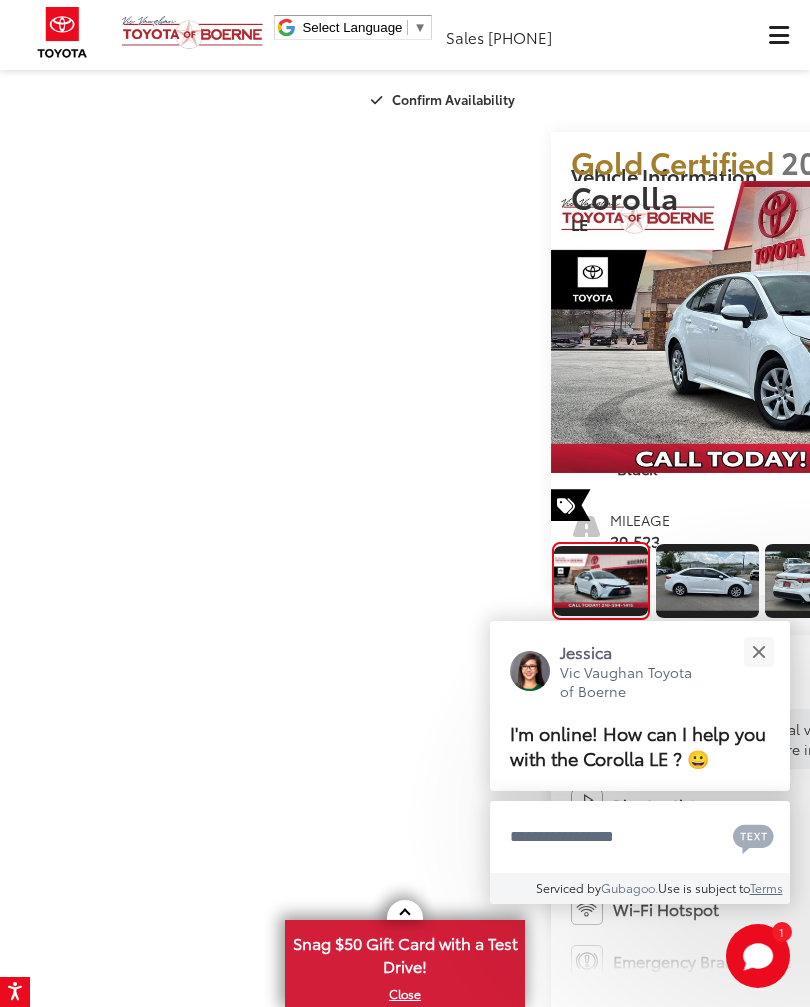 click on "Vic Vaughan Toyota of Boerne
Used Vehicles
2023
Toyota
Corolla
LE
Confirm Availability
Photos" at bounding box center [405, 1794] 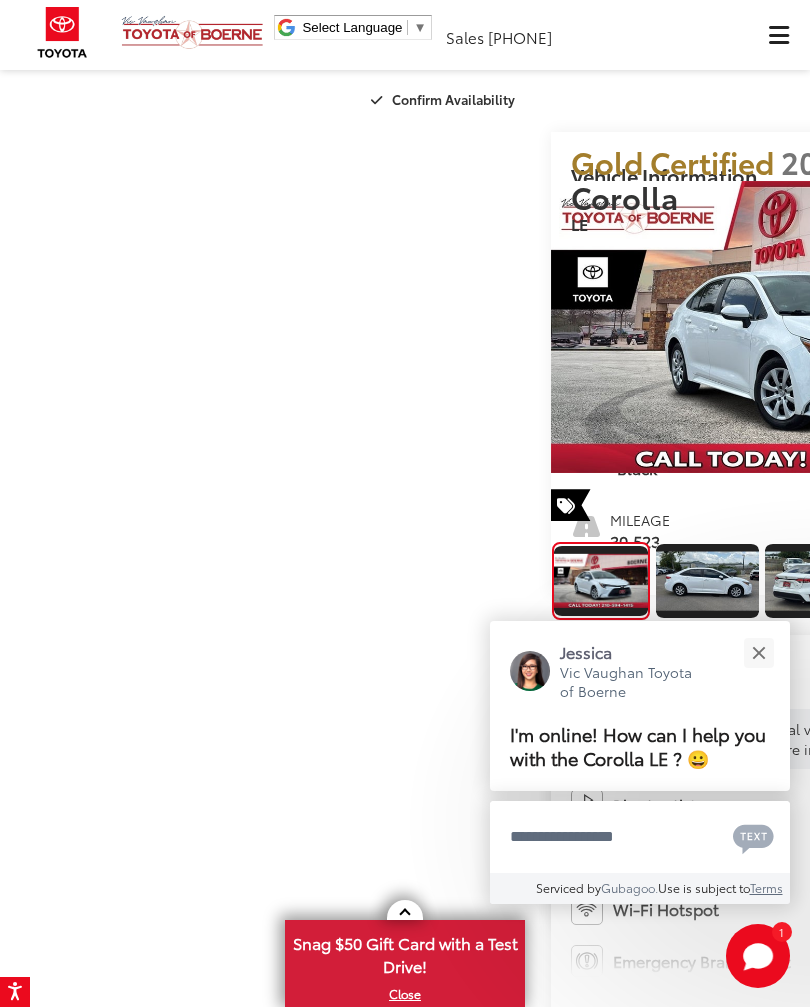 click at bounding box center (758, 652) 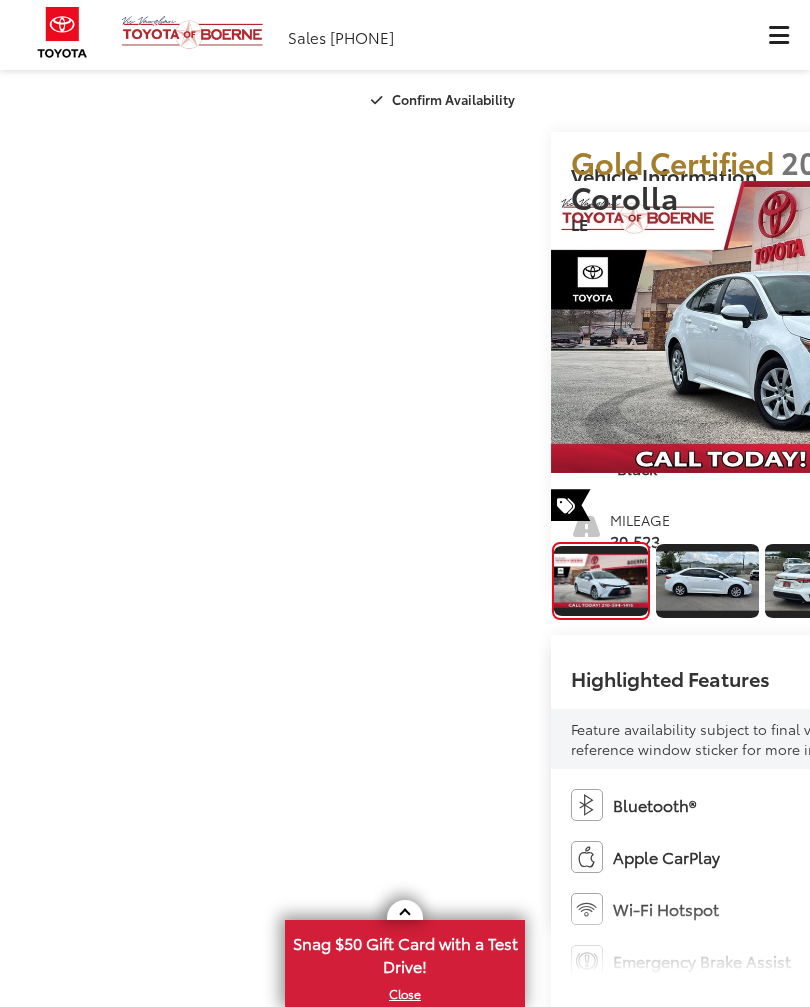 scroll, scrollTop: 0, scrollLeft: 0, axis: both 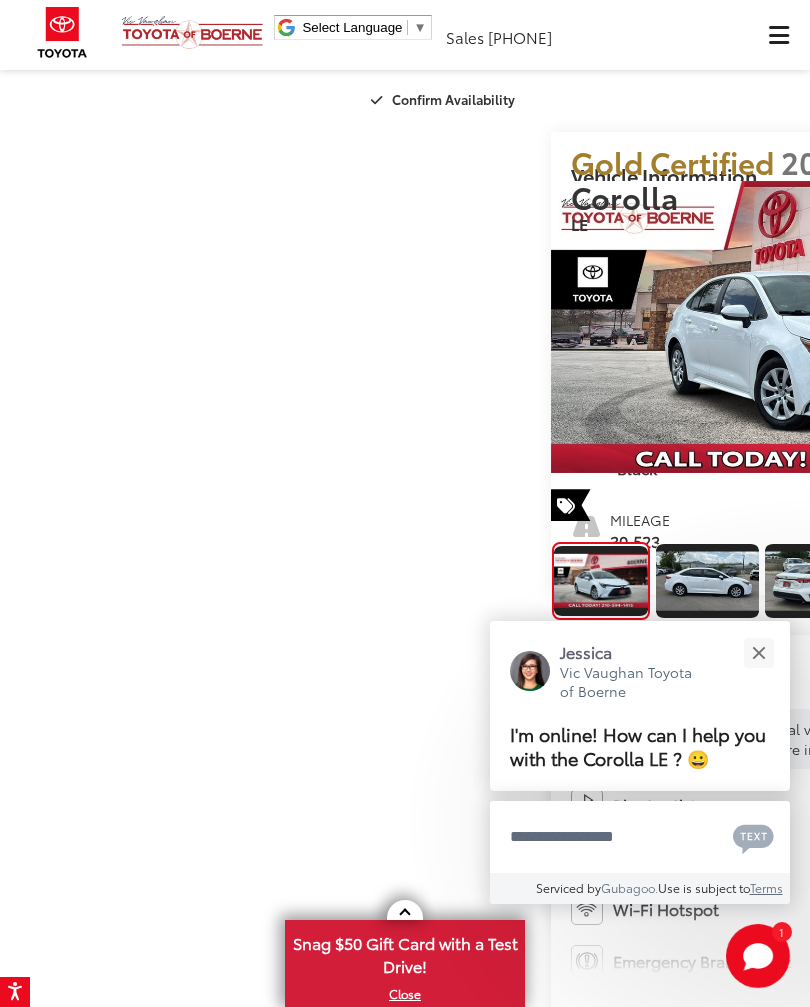 click at bounding box center [758, 652] 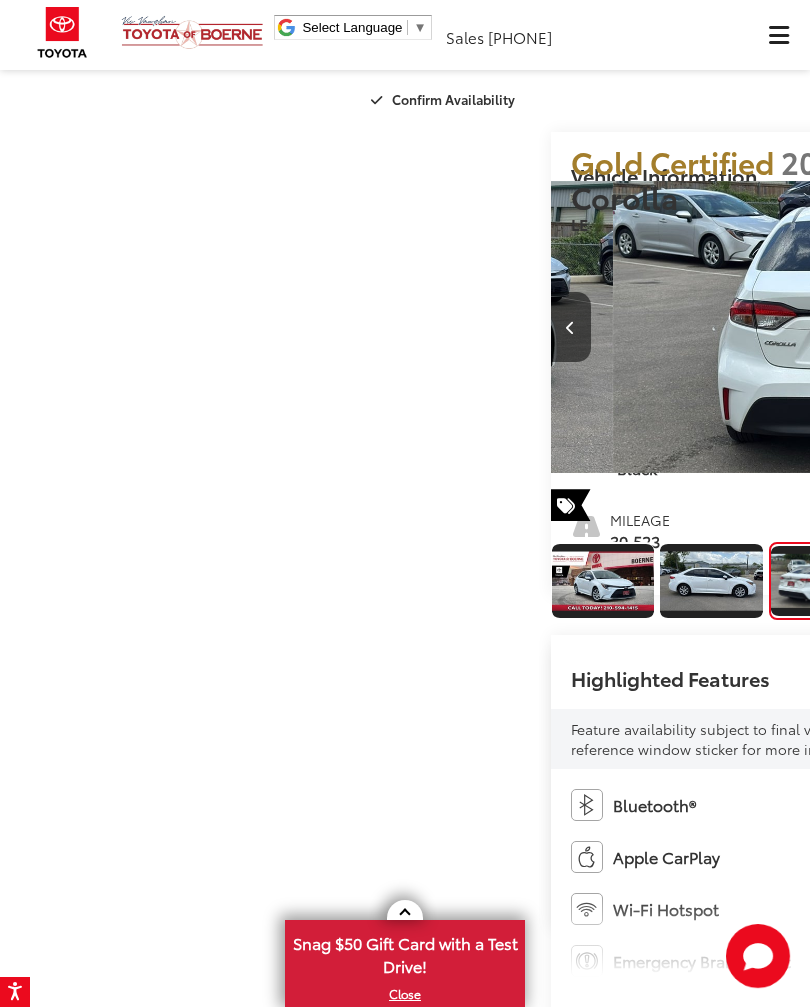 scroll, scrollTop: 0, scrollLeft: 1572, axis: horizontal 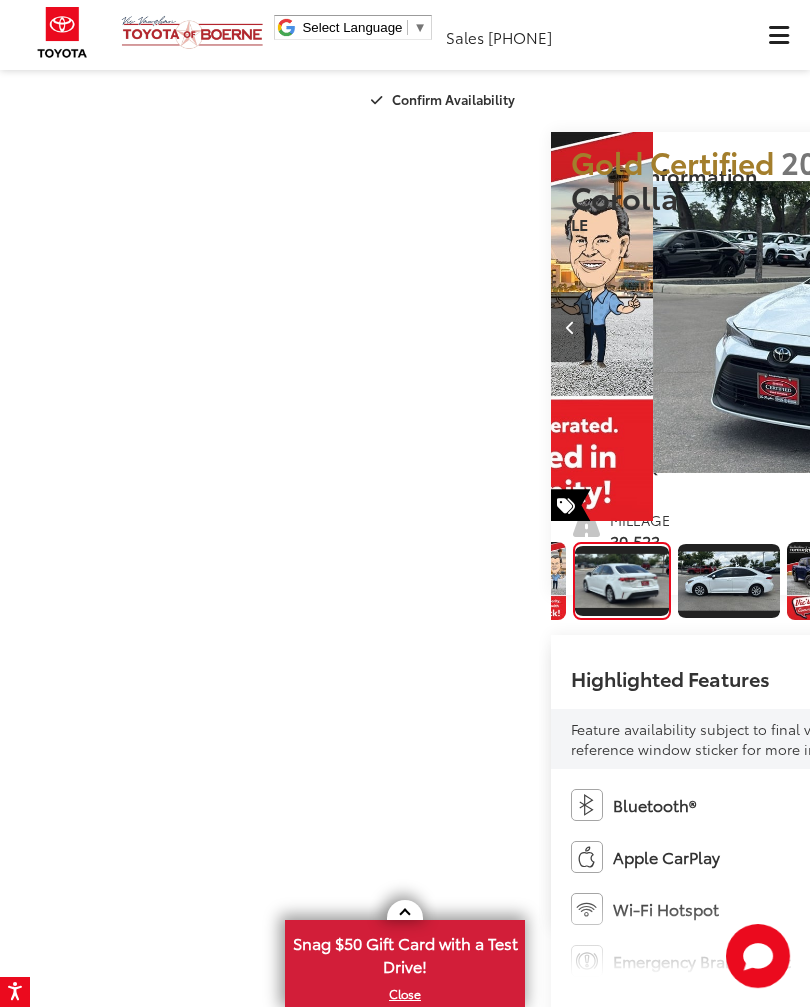 click at bounding box center (1050, 327) 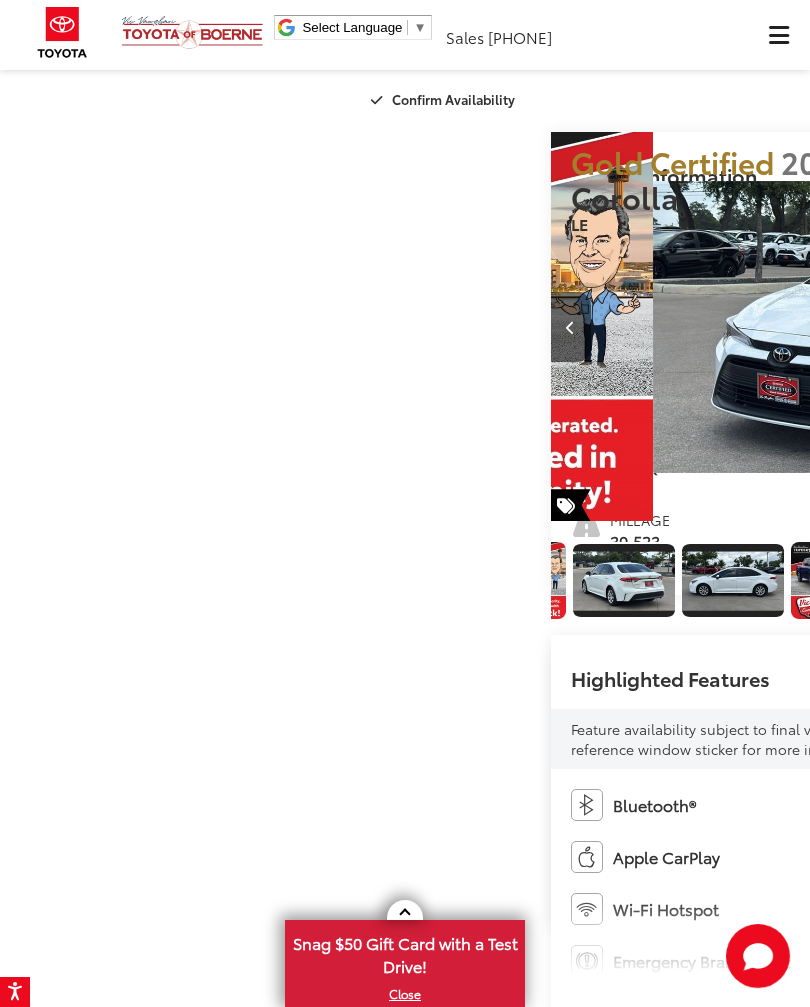 scroll, scrollTop: 0, scrollLeft: 588, axis: horizontal 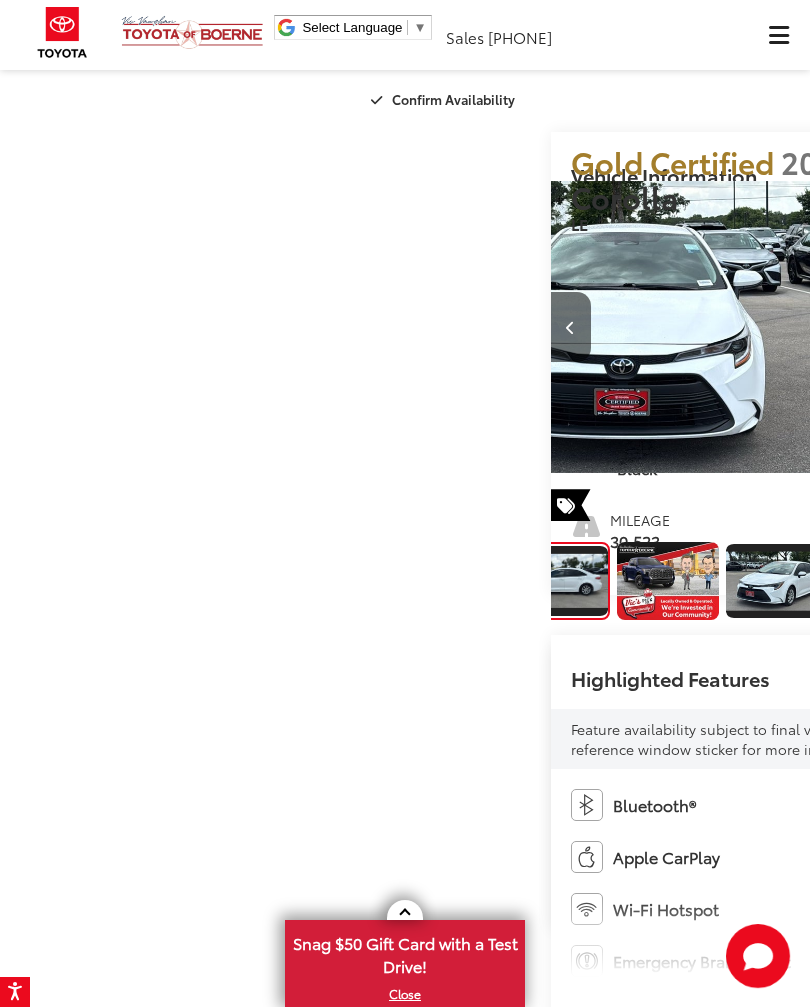 click at bounding box center [1050, 327] 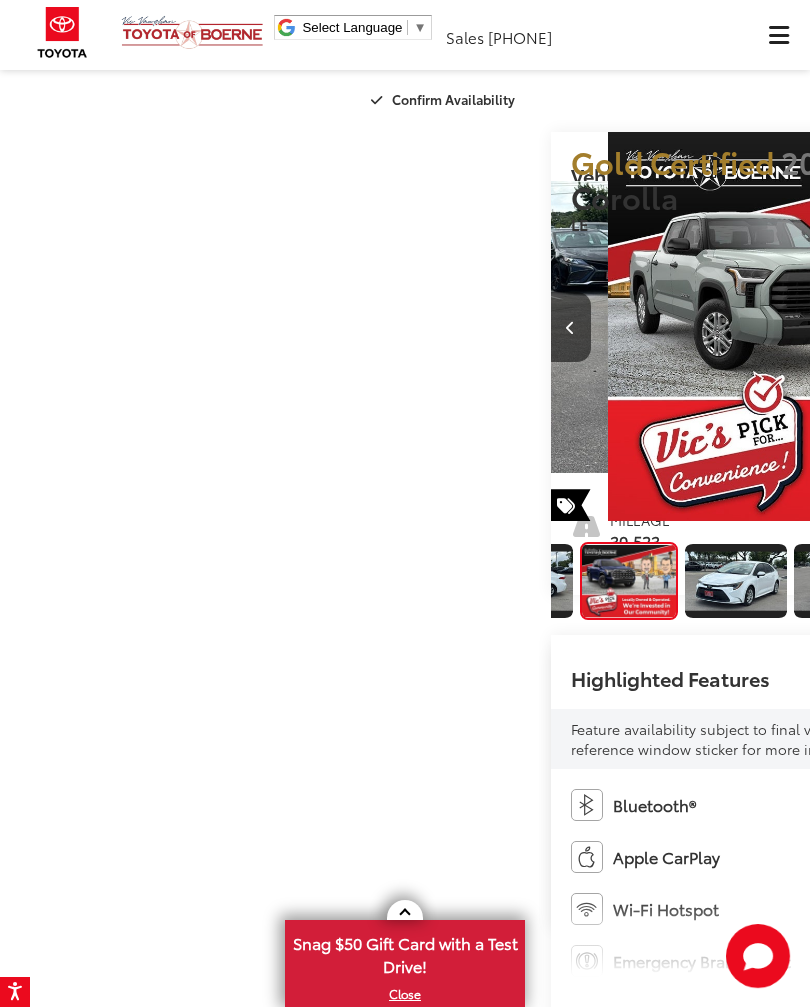 scroll, scrollTop: 0, scrollLeft: 791, axis: horizontal 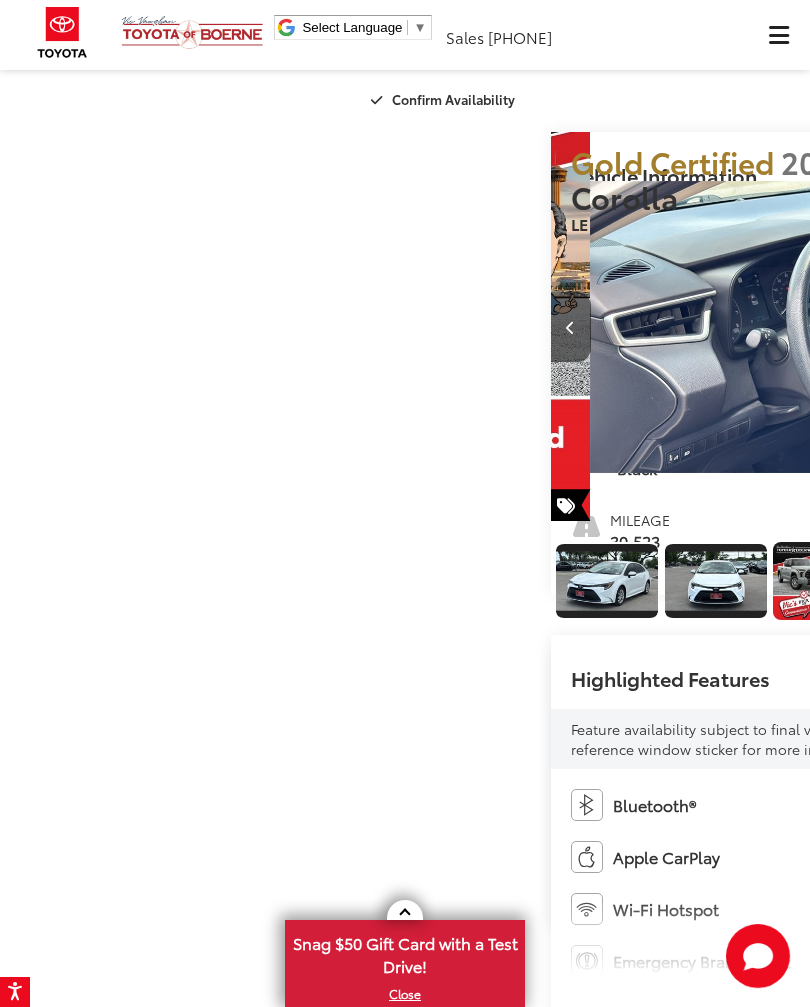 click at bounding box center (1050, 327) 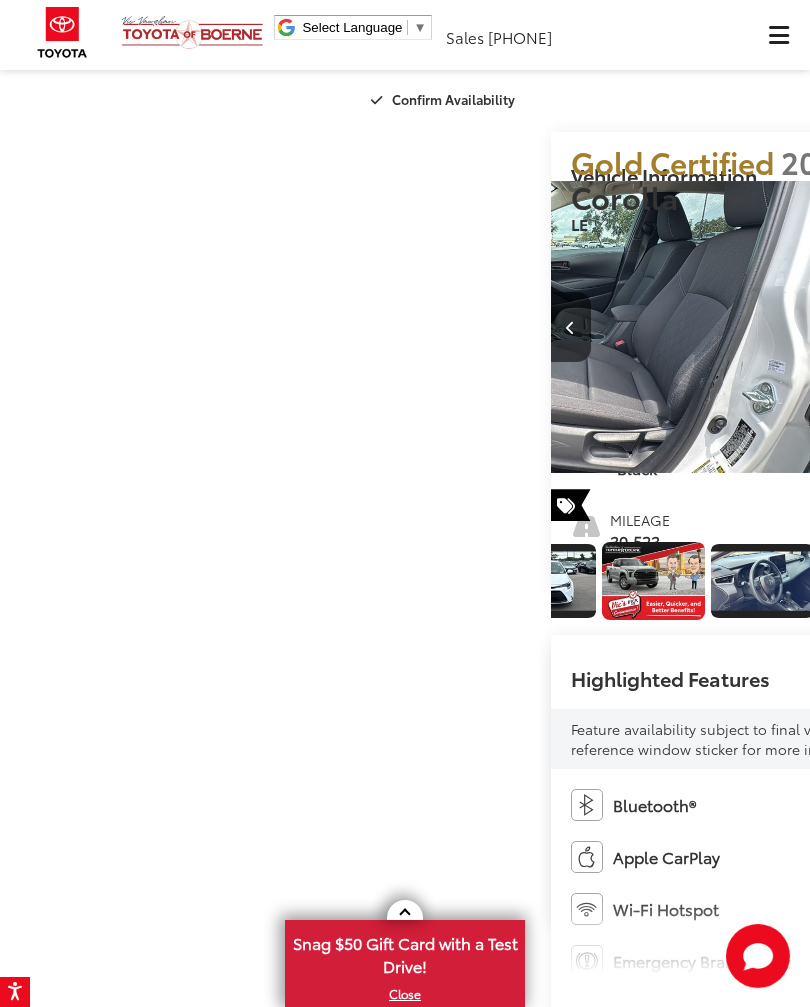 click at bounding box center [1050, 327] 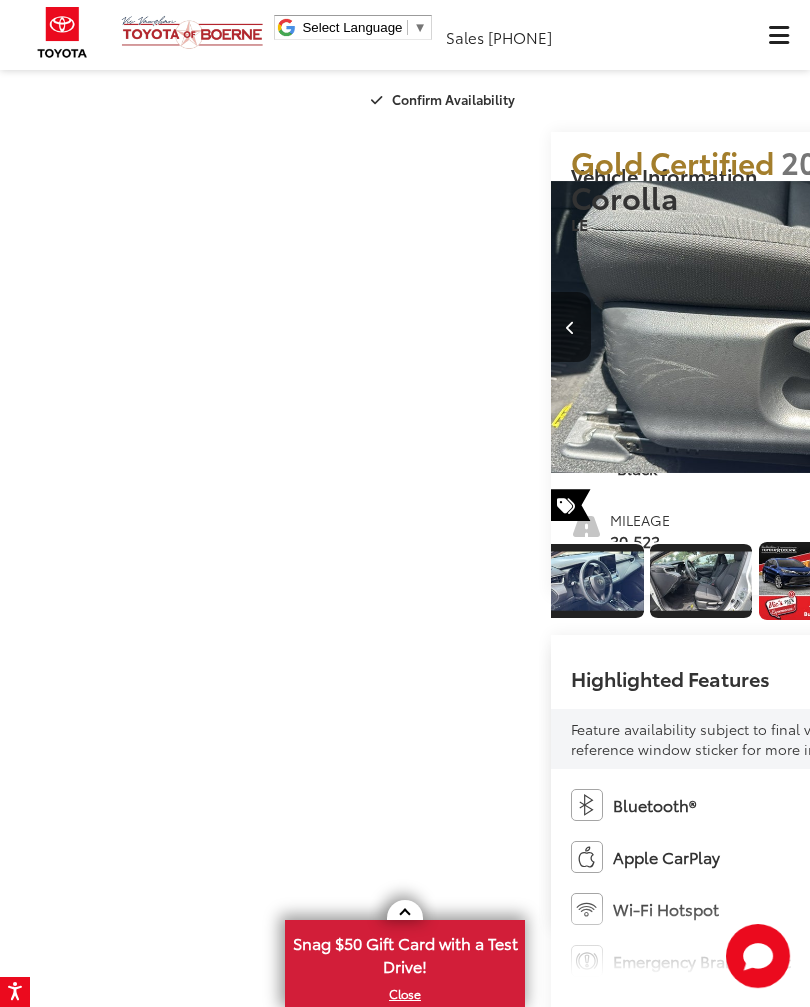 click at bounding box center [1050, 327] 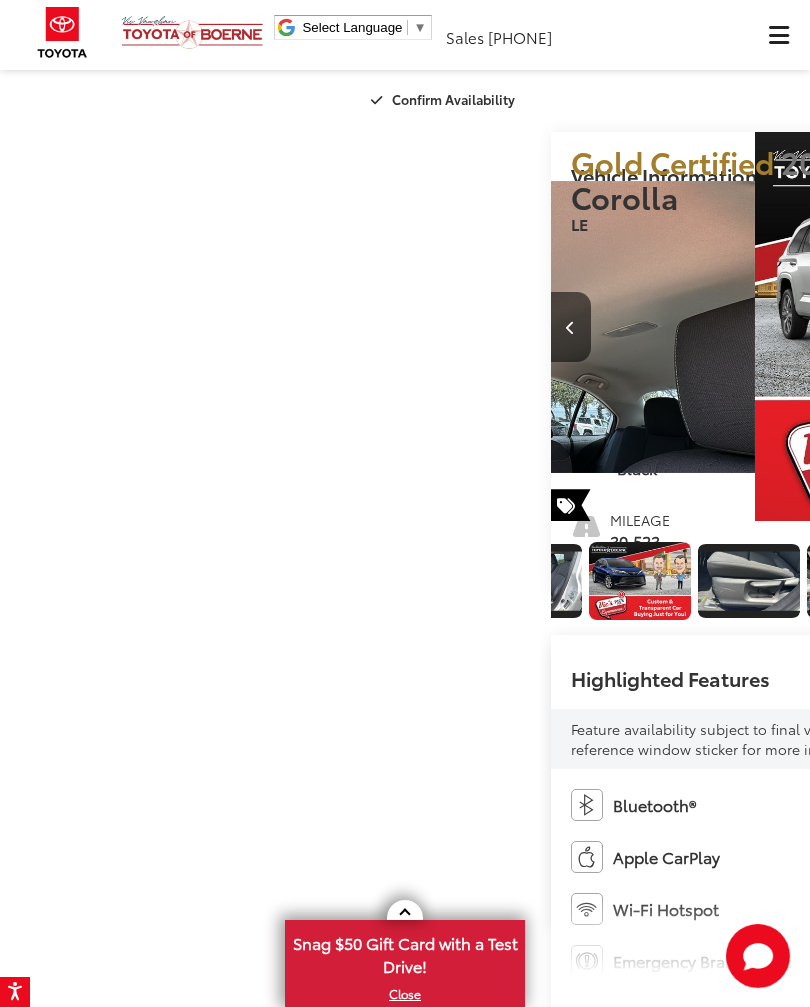 click at bounding box center [1050, 327] 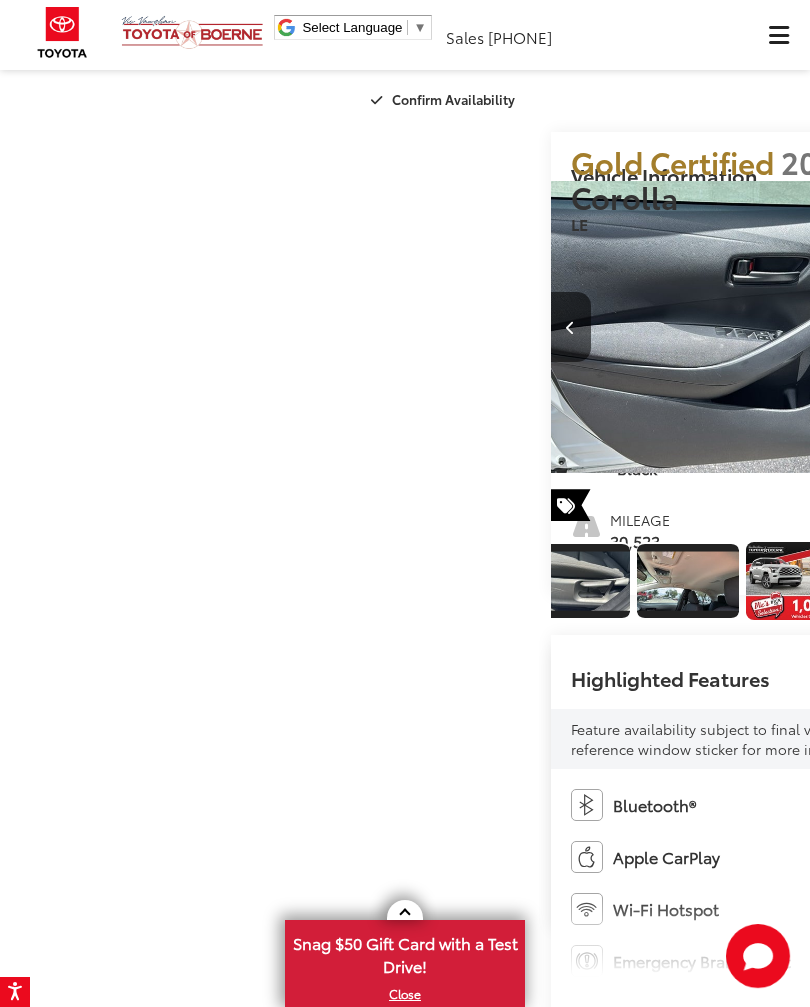click at bounding box center (1050, 327) 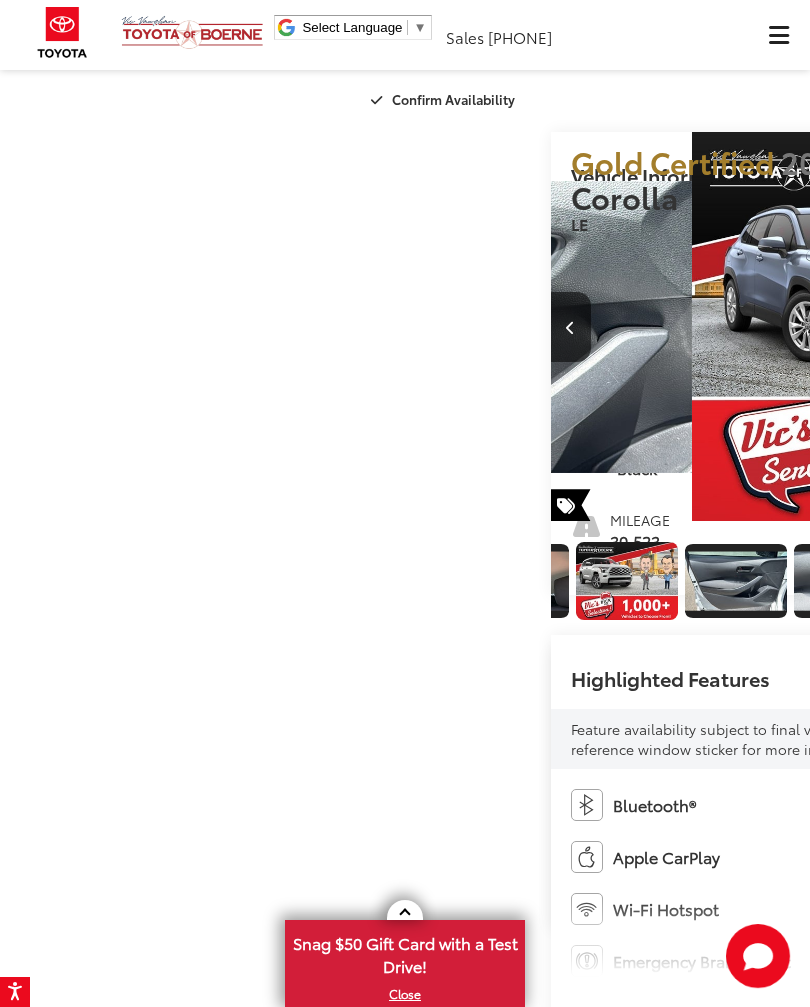 click at bounding box center (1050, 327) 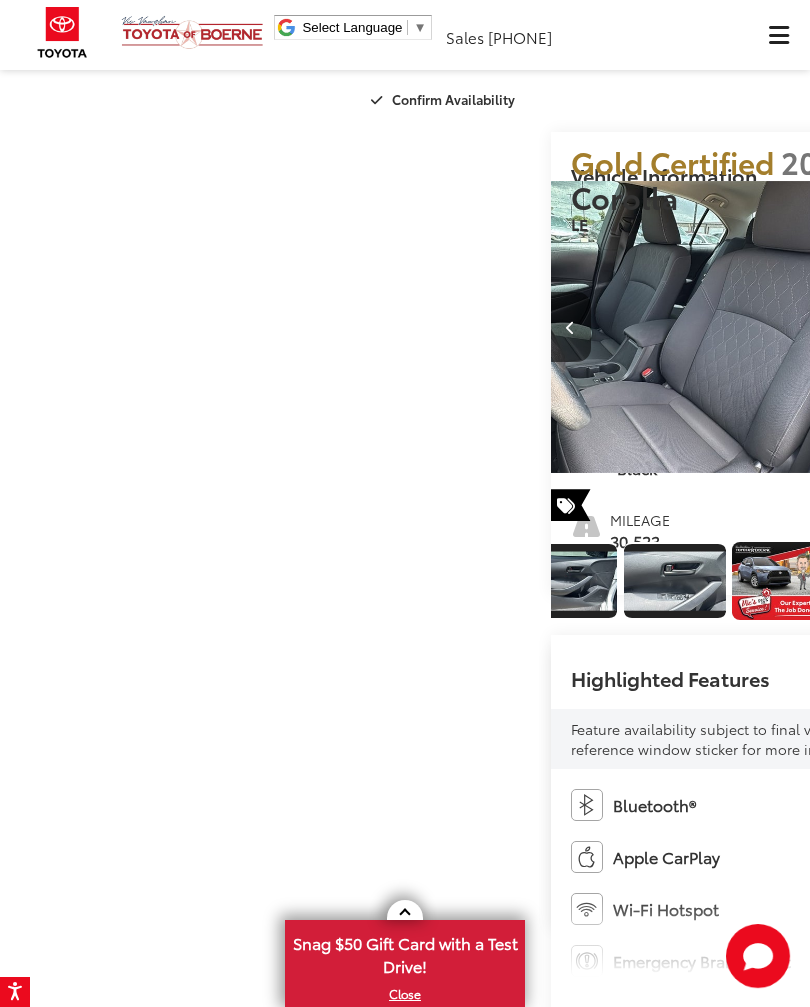 click at bounding box center (1050, 327) 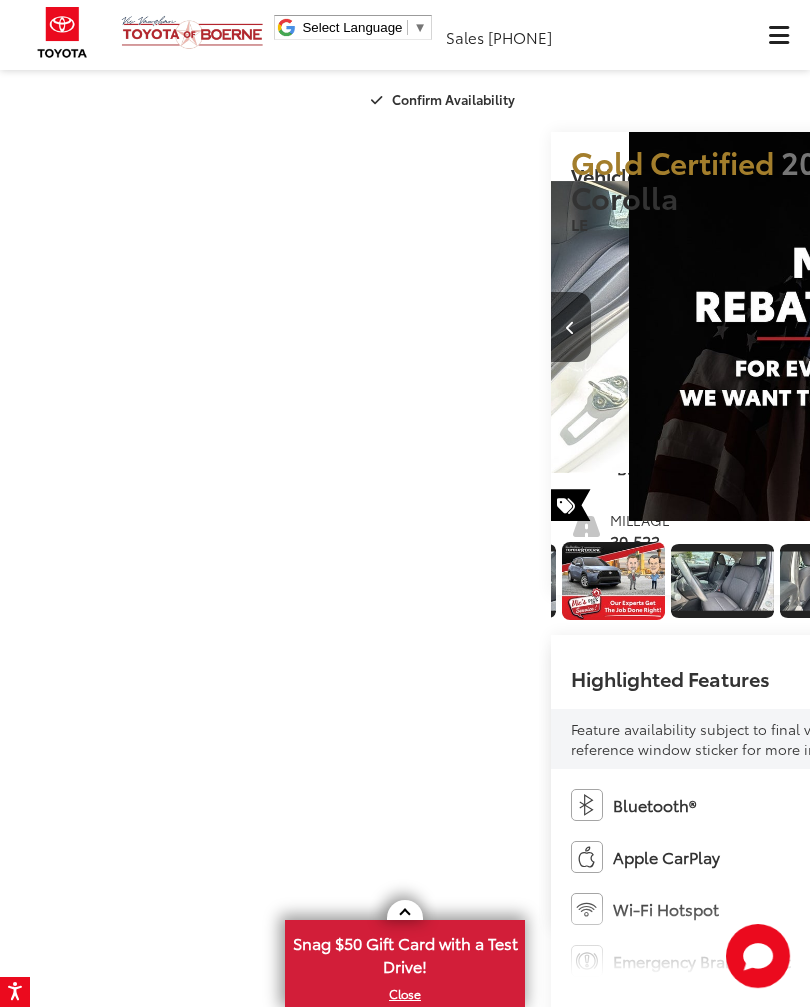 click at bounding box center [1050, 327] 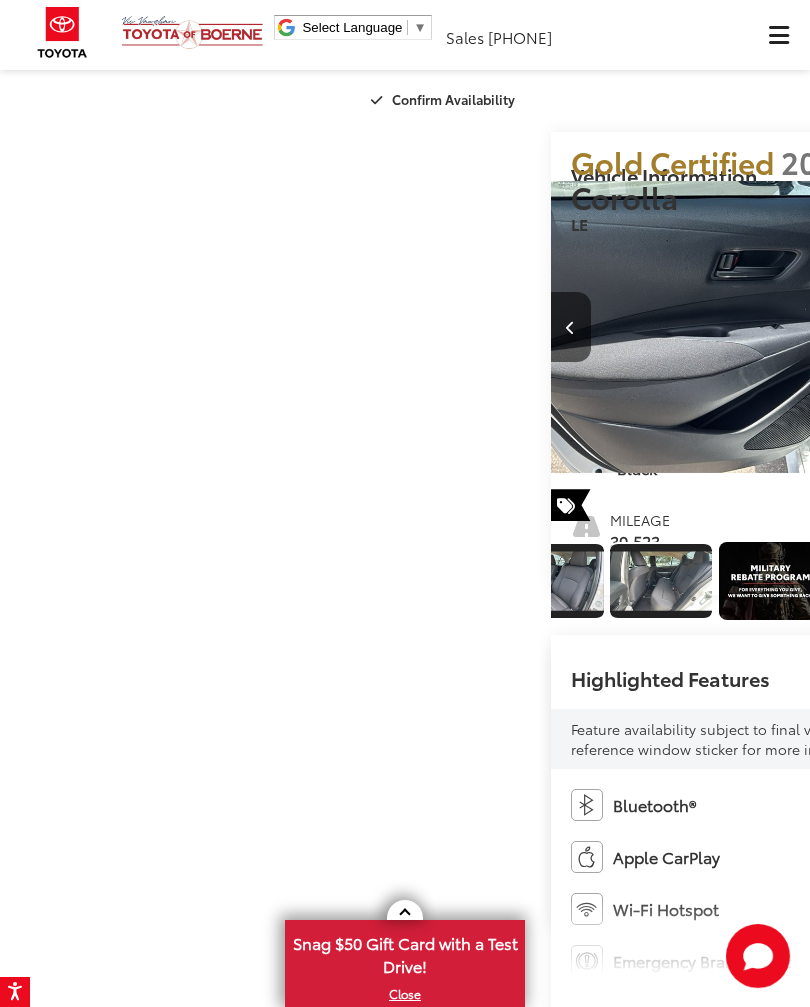 click at bounding box center [1050, 327] 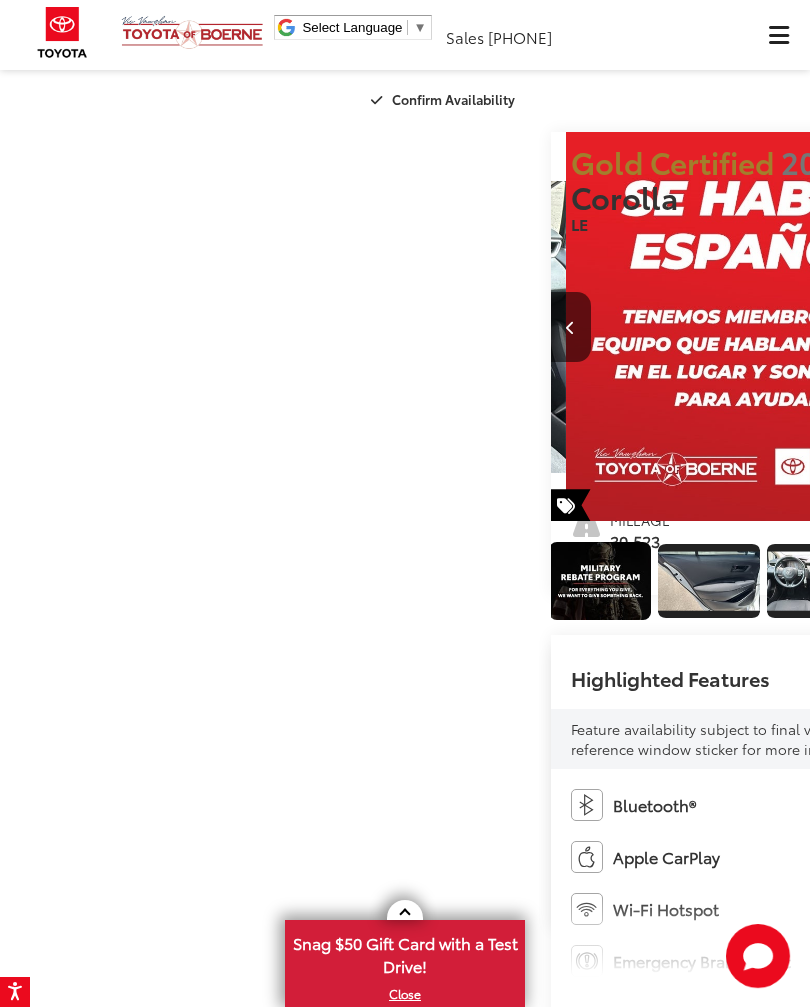click at bounding box center (1050, 327) 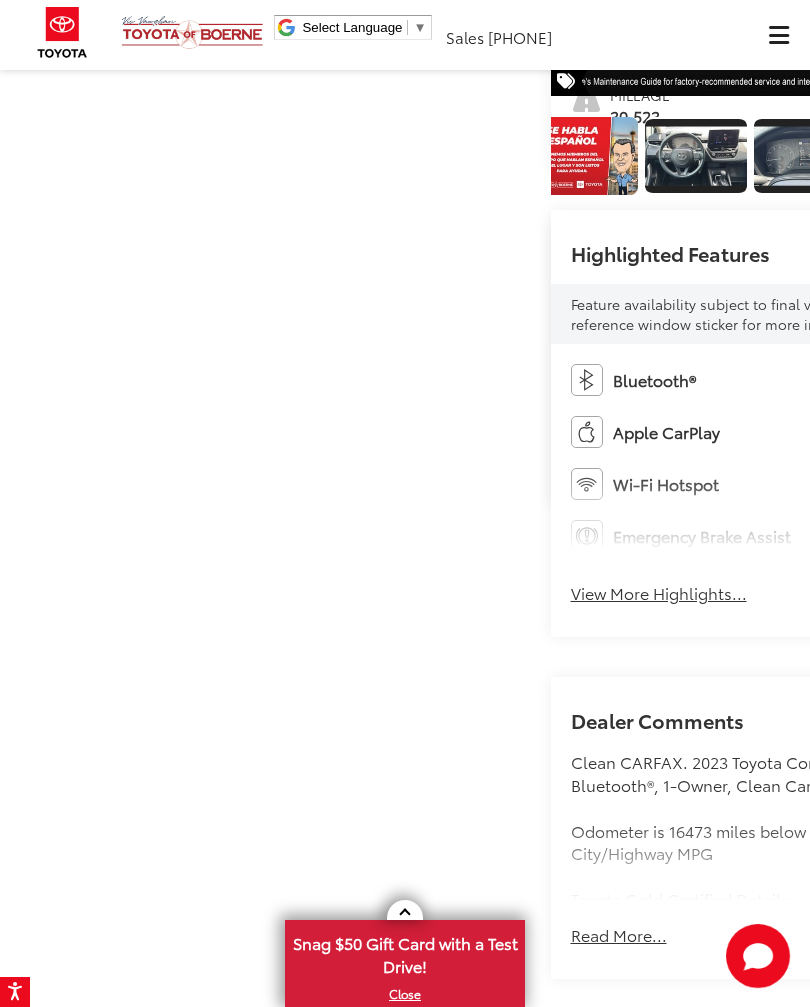 click 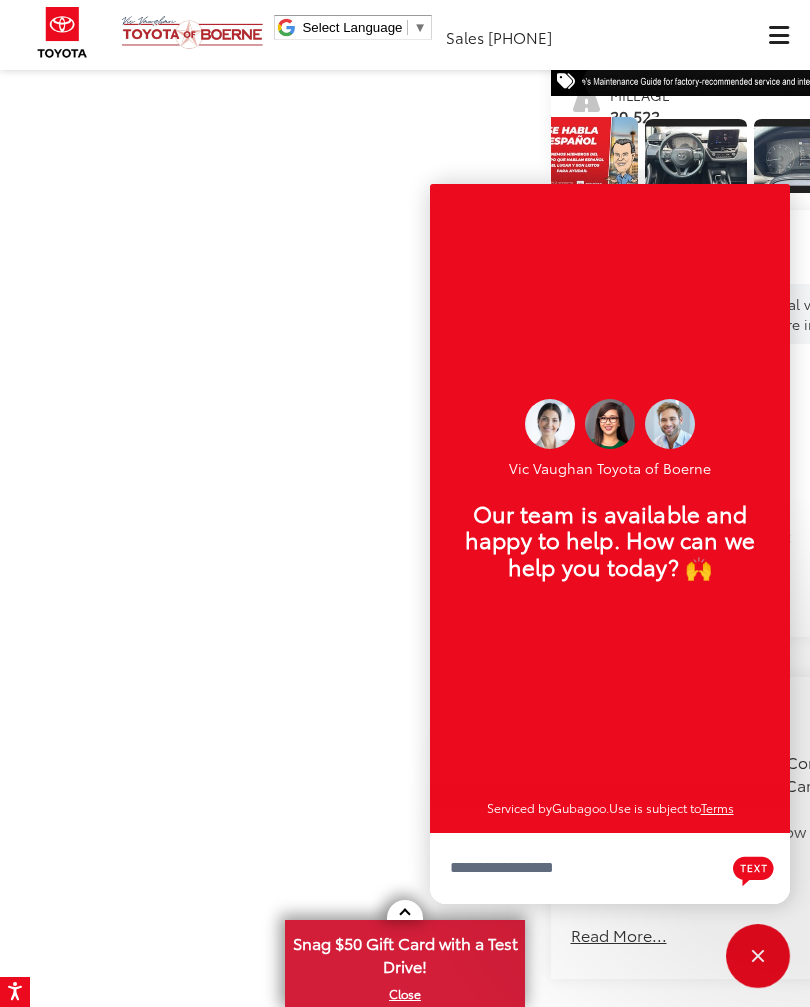 click at bounding box center [1031, -99] 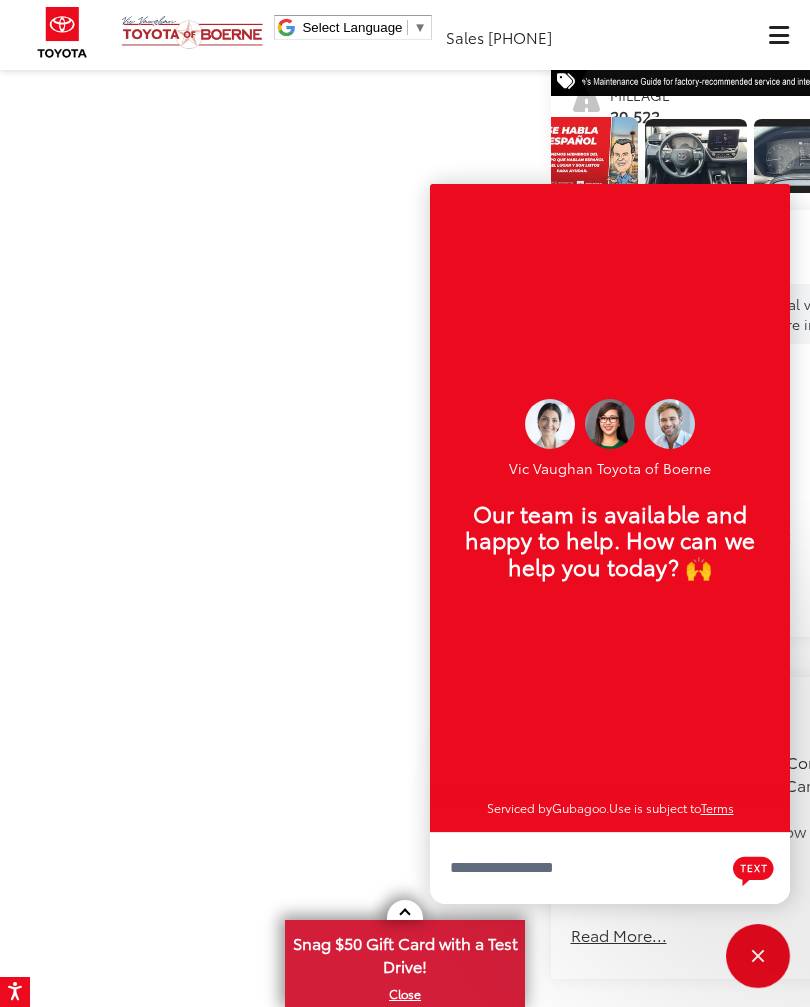 click on "Vic Vaughan Toyota of Boerne
Used Vehicles
2023
Toyota
Corolla
LE
Confirm Availability
Photos" at bounding box center (405, 1369) 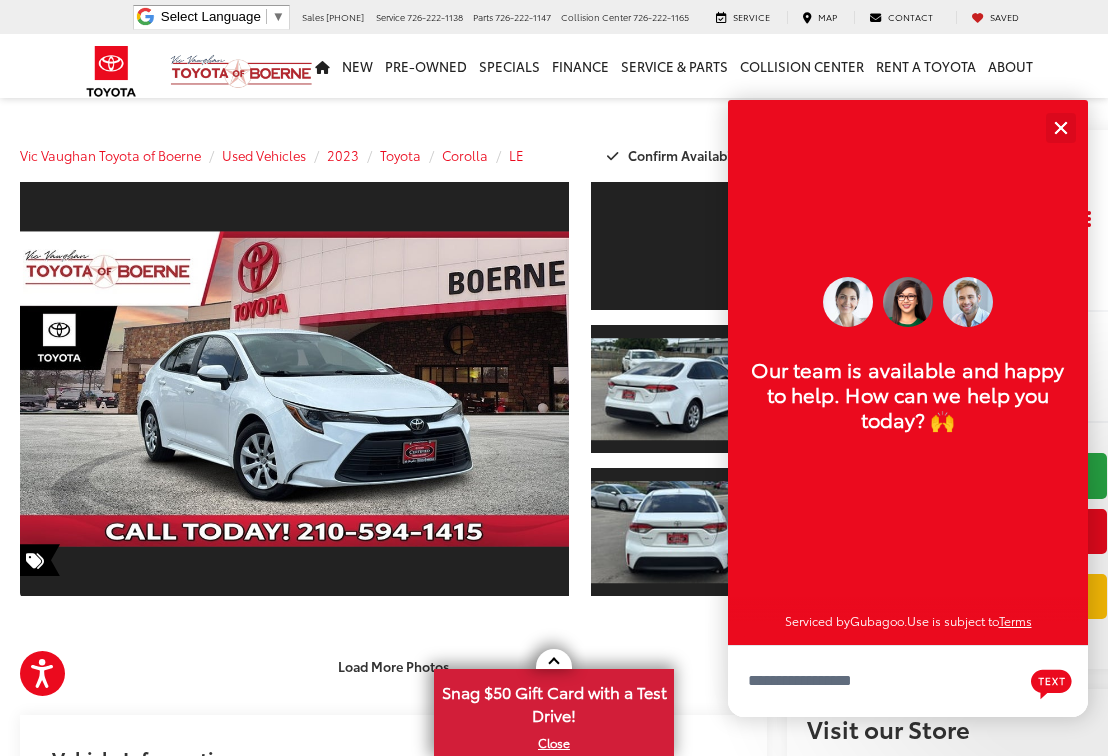 click at bounding box center (1060, 127) 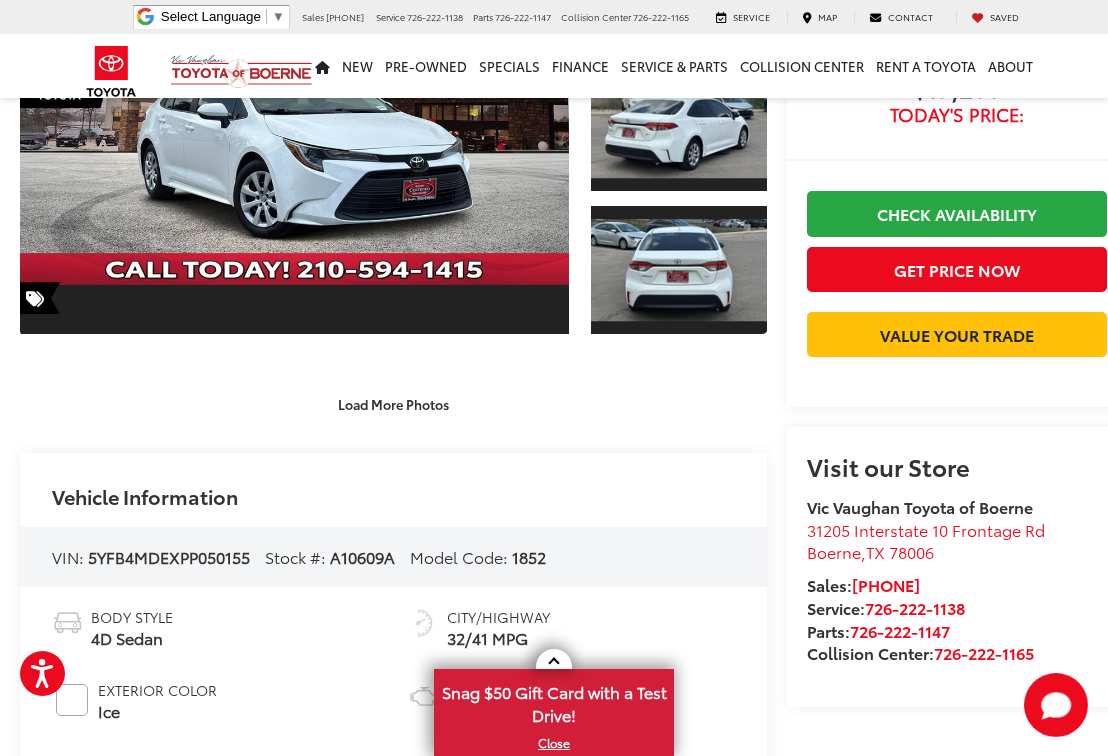 click at bounding box center (554, 659) 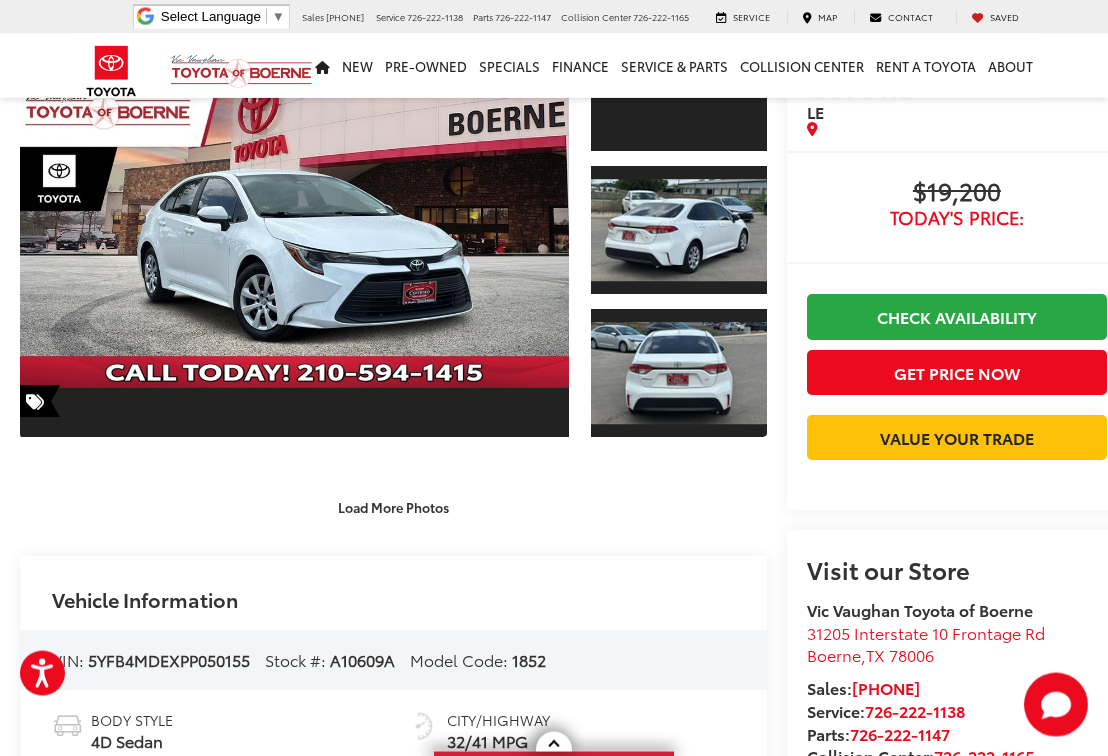 click at bounding box center [679, 373] 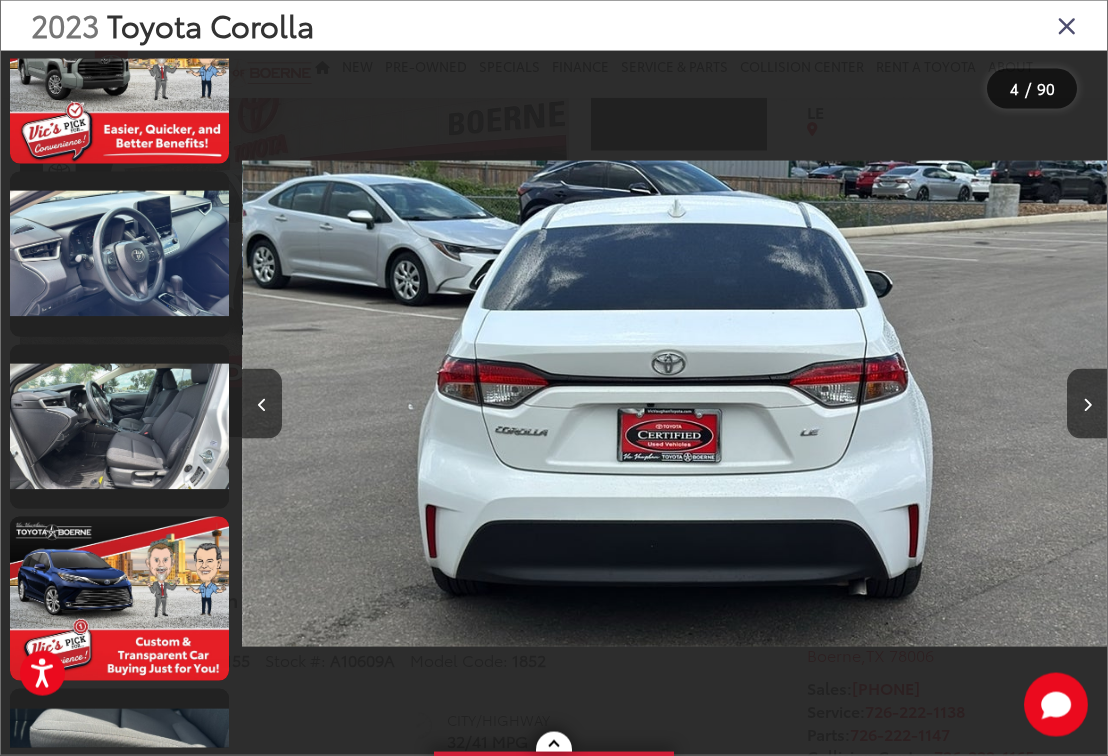 click at bounding box center (119, 254) 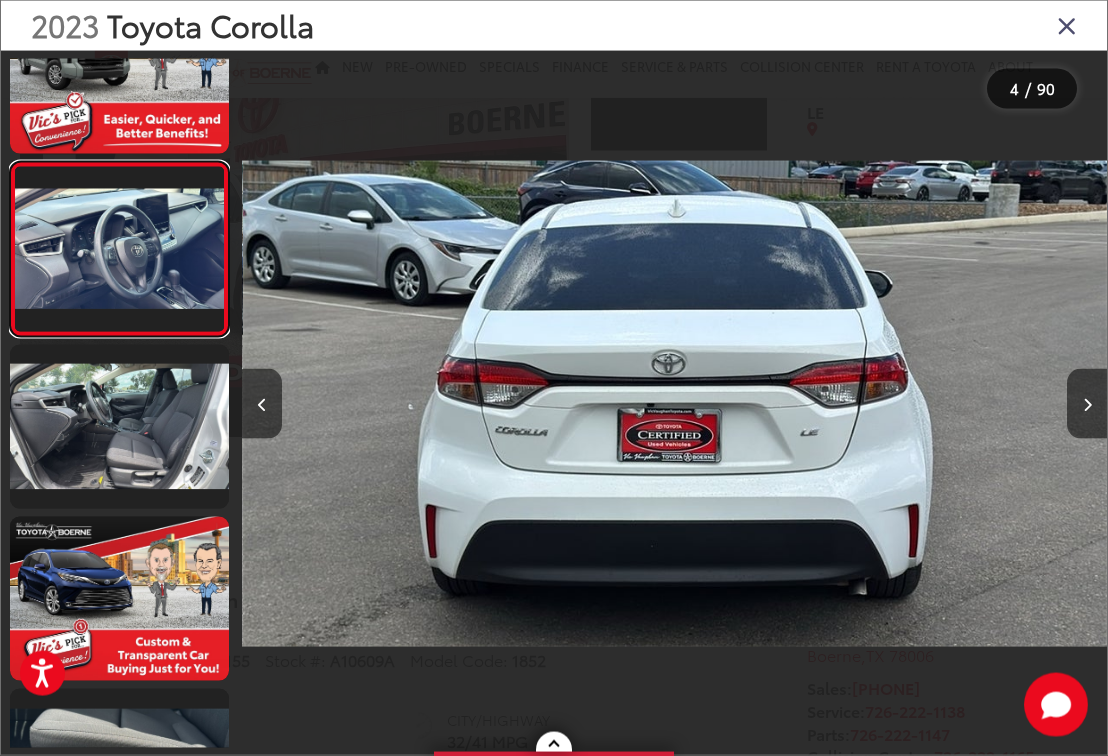 scroll, scrollTop: 0, scrollLeft: 5432, axis: horizontal 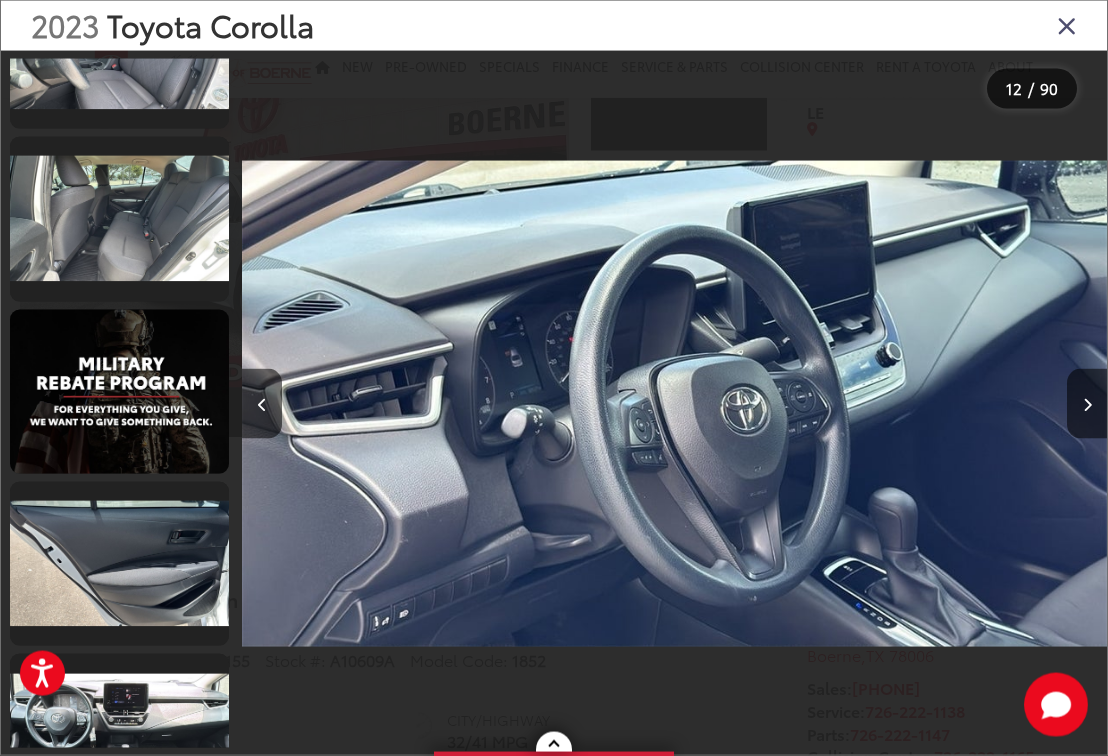 click at bounding box center [674, 404] 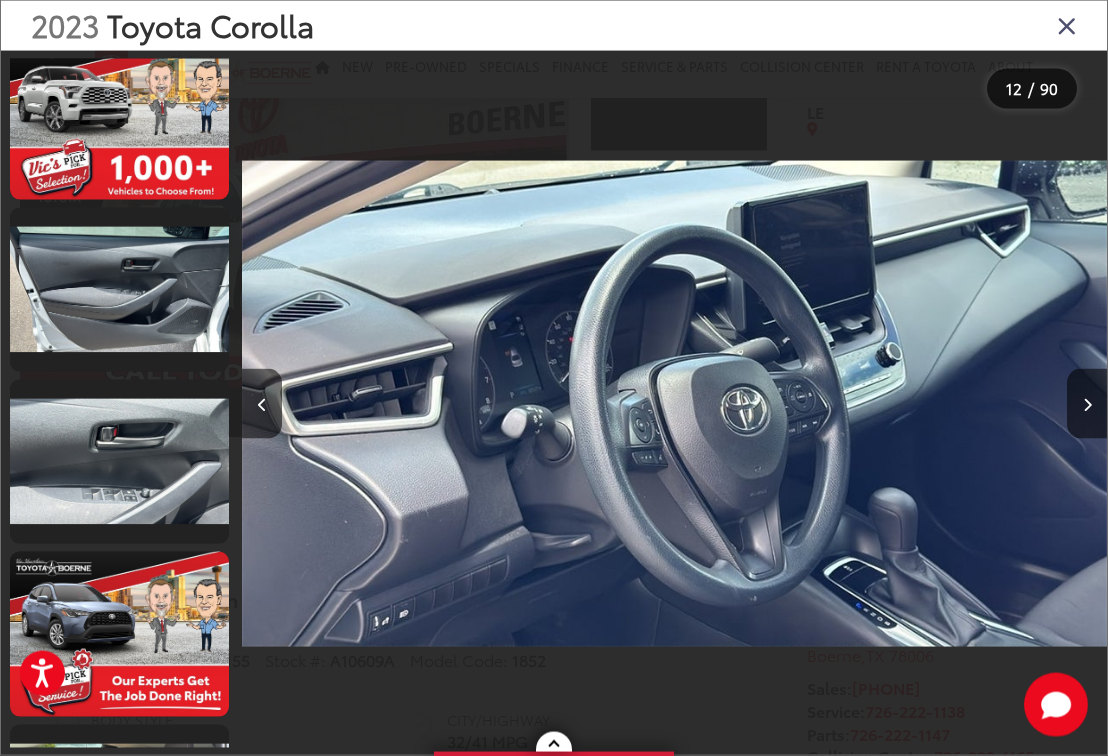 scroll, scrollTop: 2805, scrollLeft: 0, axis: vertical 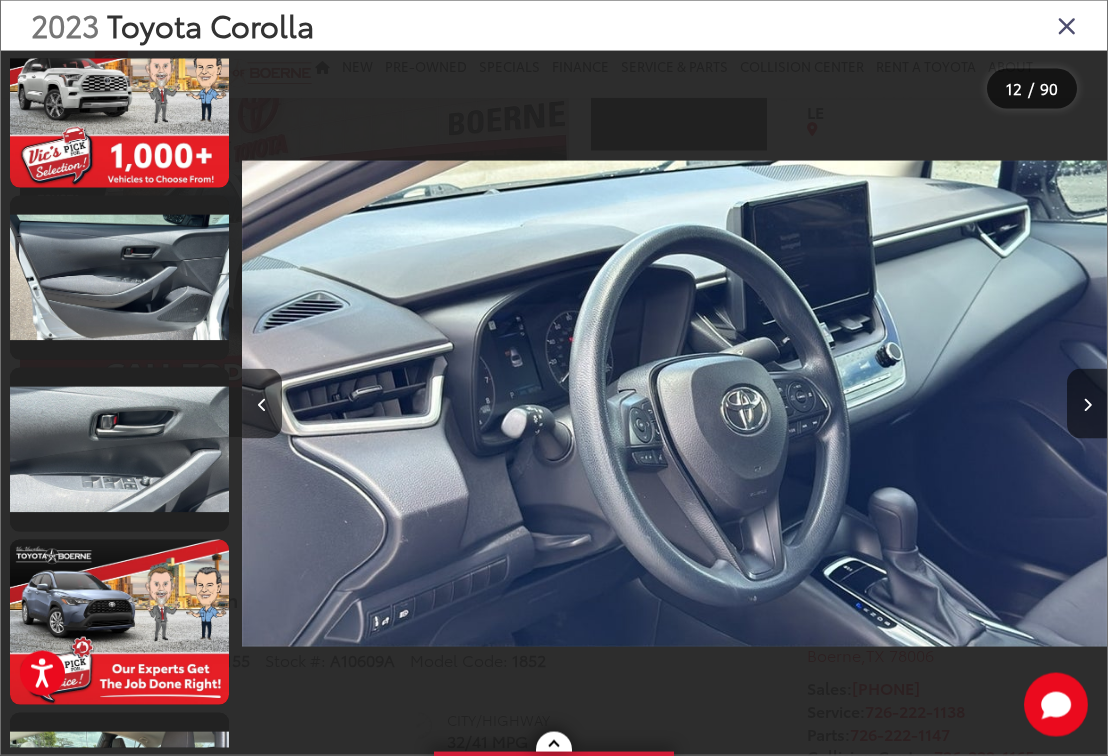 click at bounding box center (1067, 25) 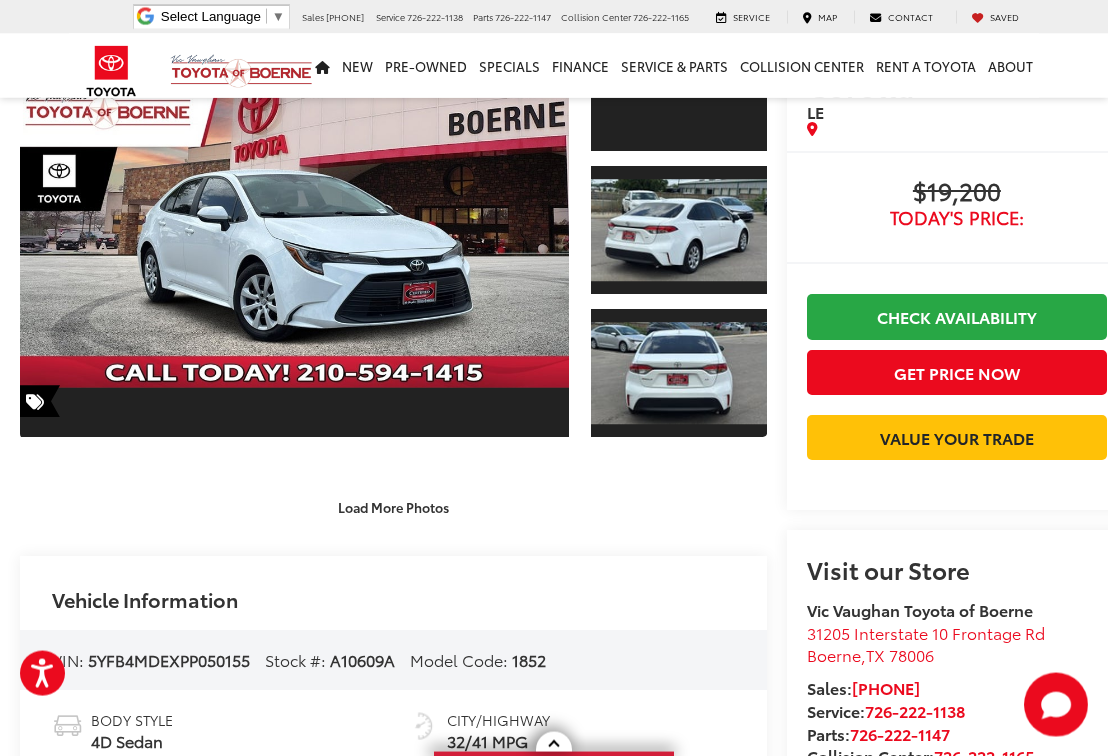 scroll, scrollTop: 0, scrollLeft: 0, axis: both 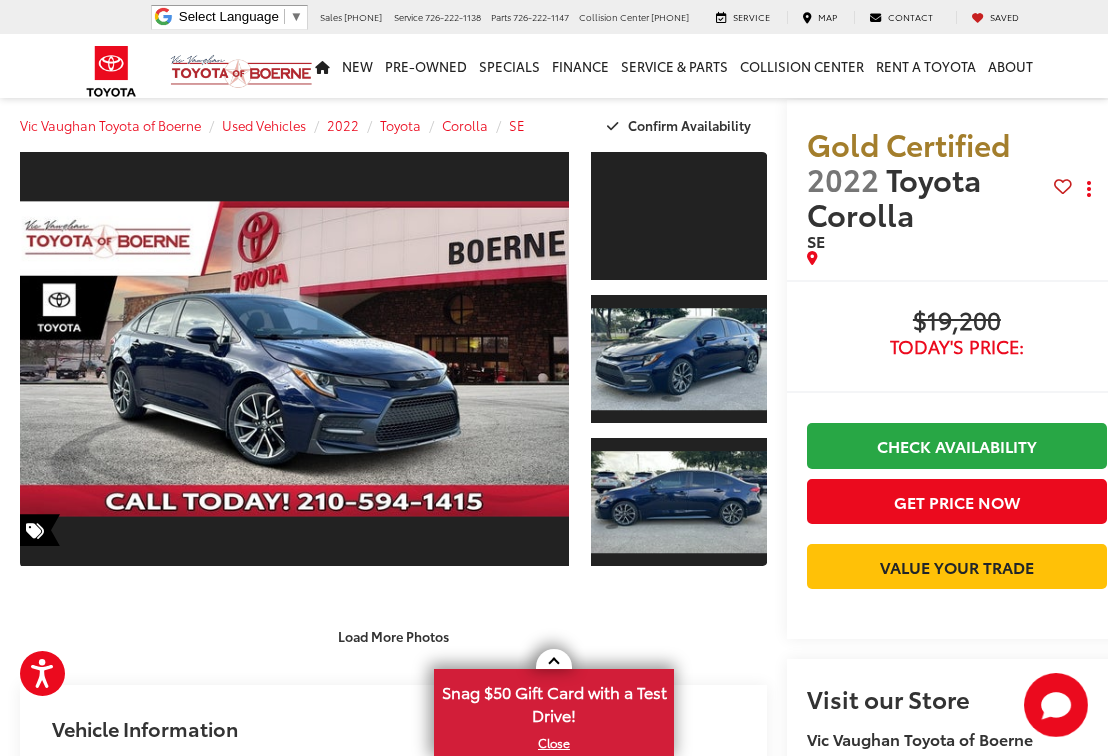 click at bounding box center (294, 359) 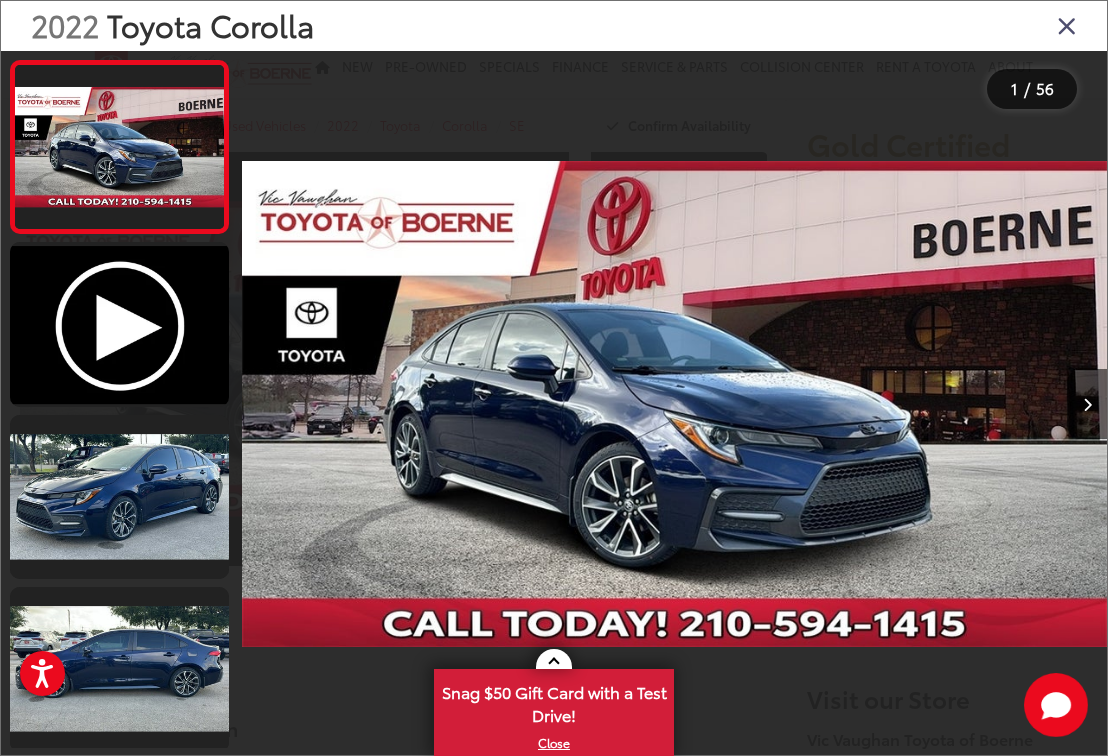 click at bounding box center (119, 497) 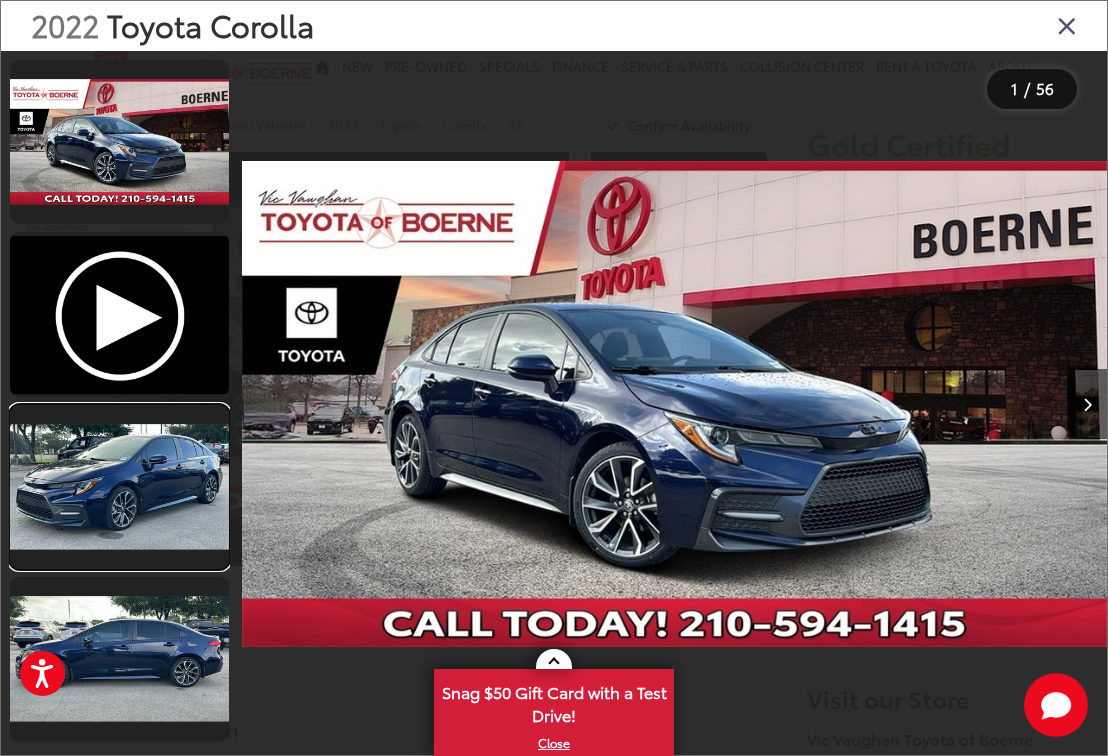 scroll, scrollTop: 0, scrollLeft: 490, axis: horizontal 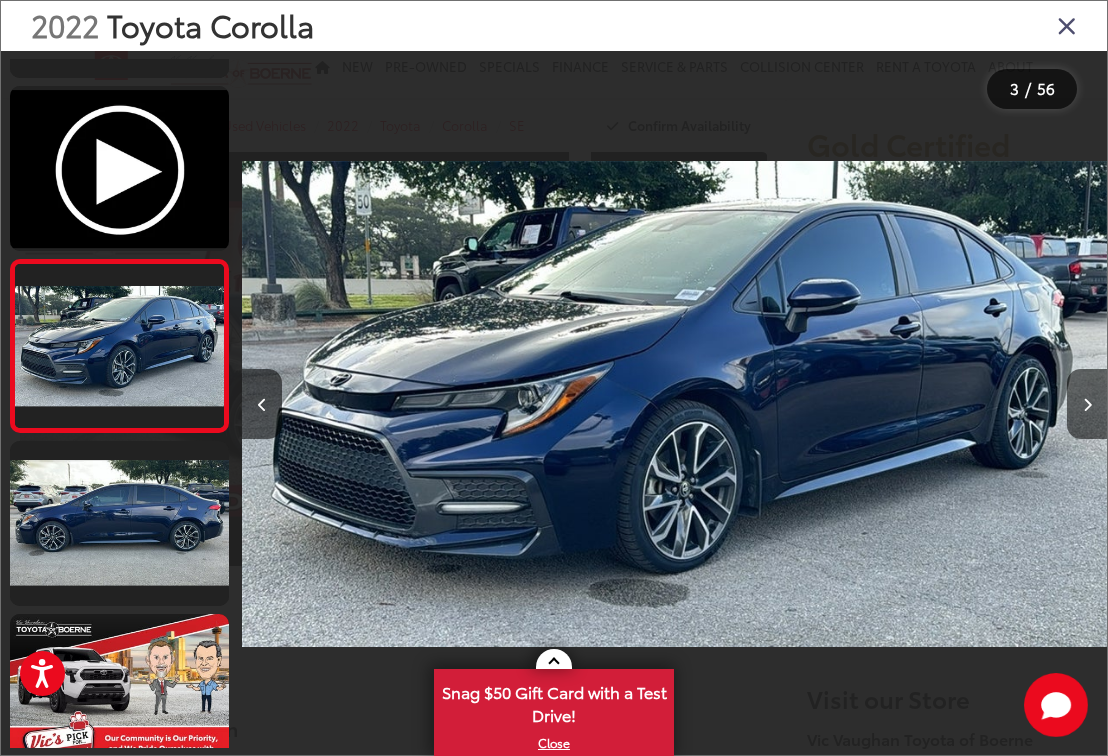 click at bounding box center (119, 523) 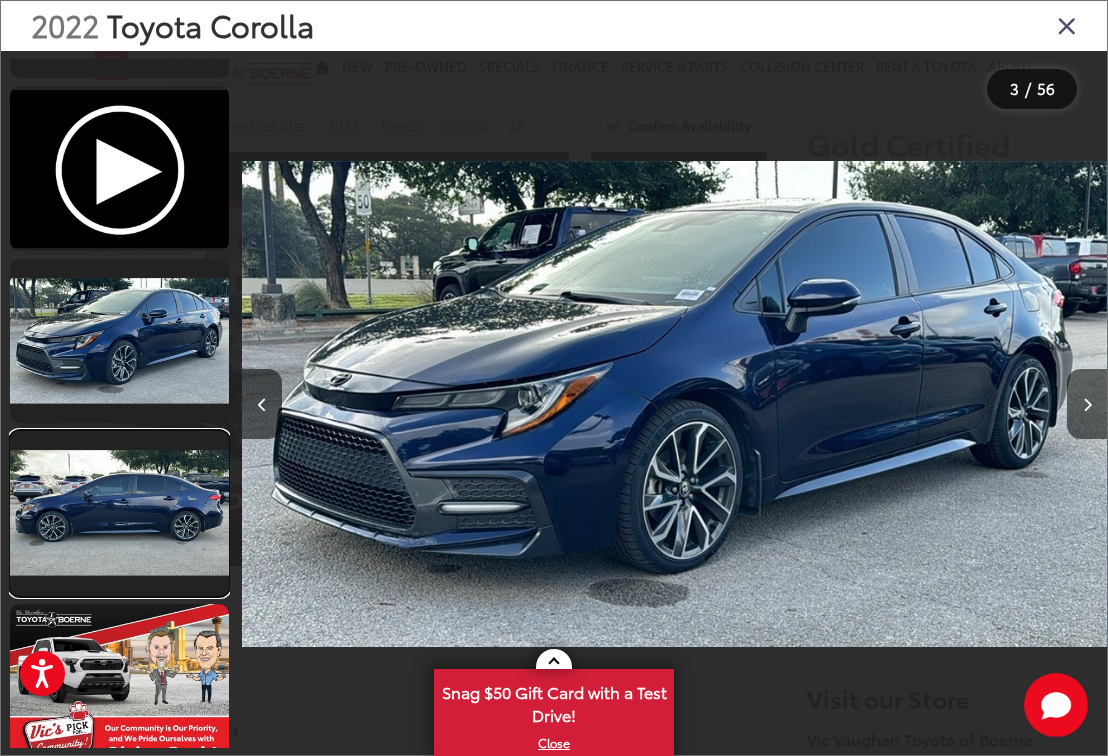 scroll, scrollTop: 0, scrollLeft: 2066, axis: horizontal 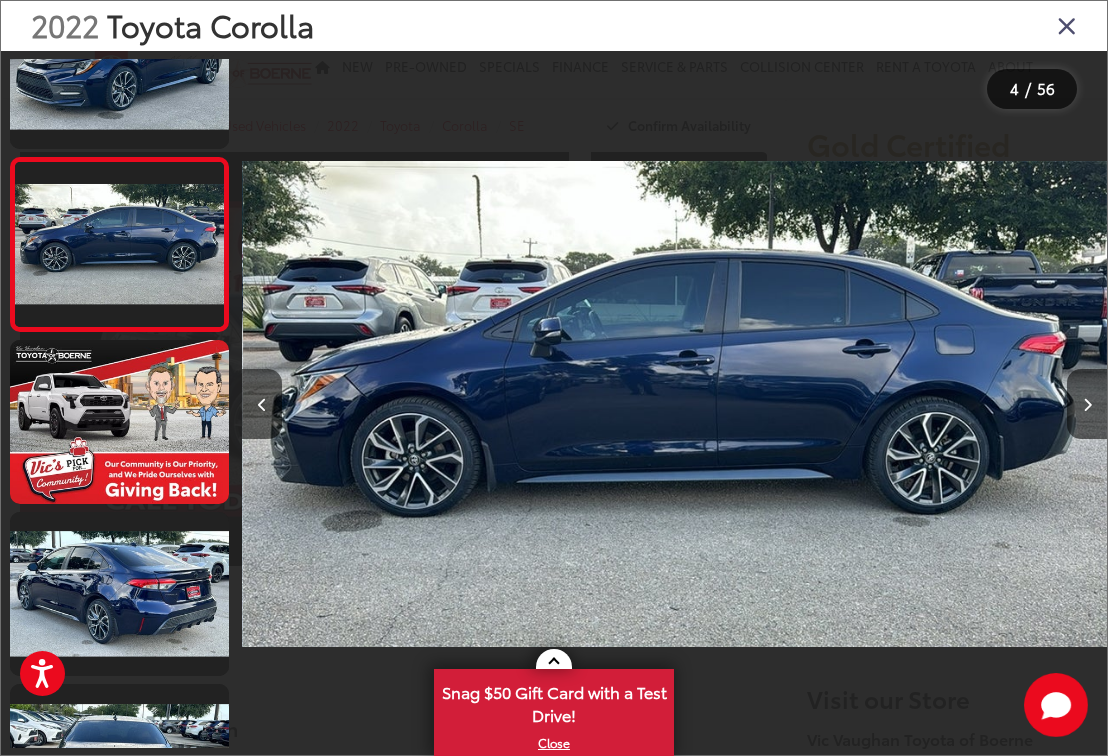 click at bounding box center (119, 594) 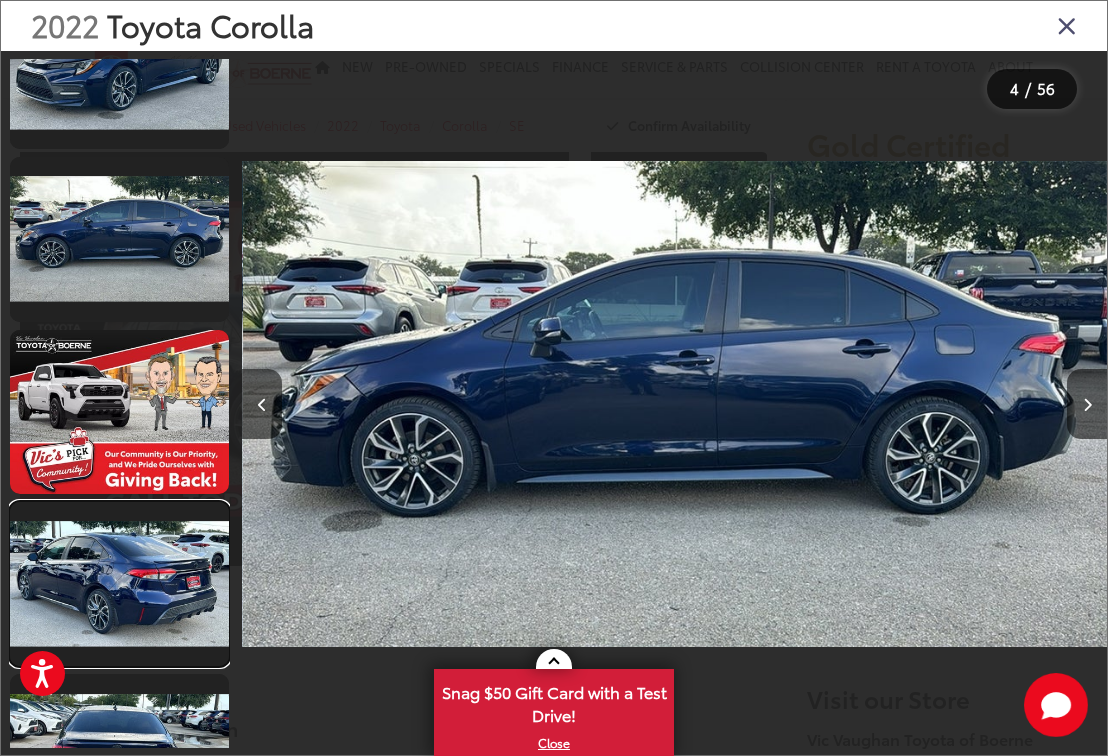 scroll, scrollTop: 0, scrollLeft: 3102, axis: horizontal 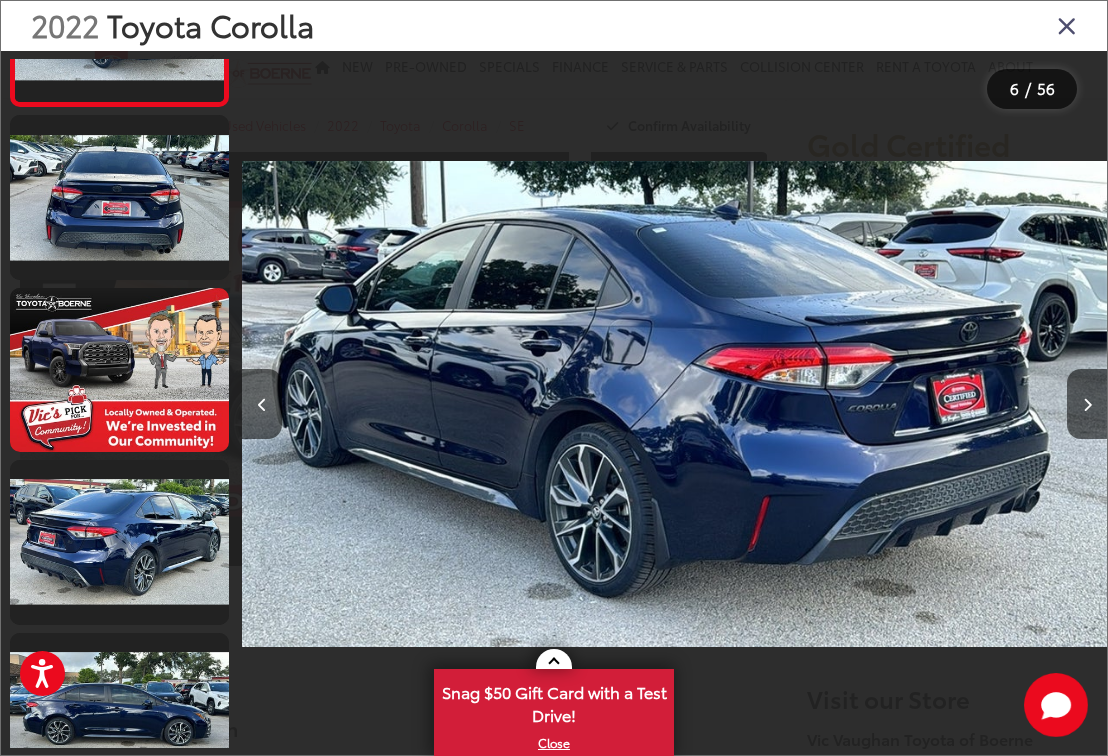 click at bounding box center (119, 542) 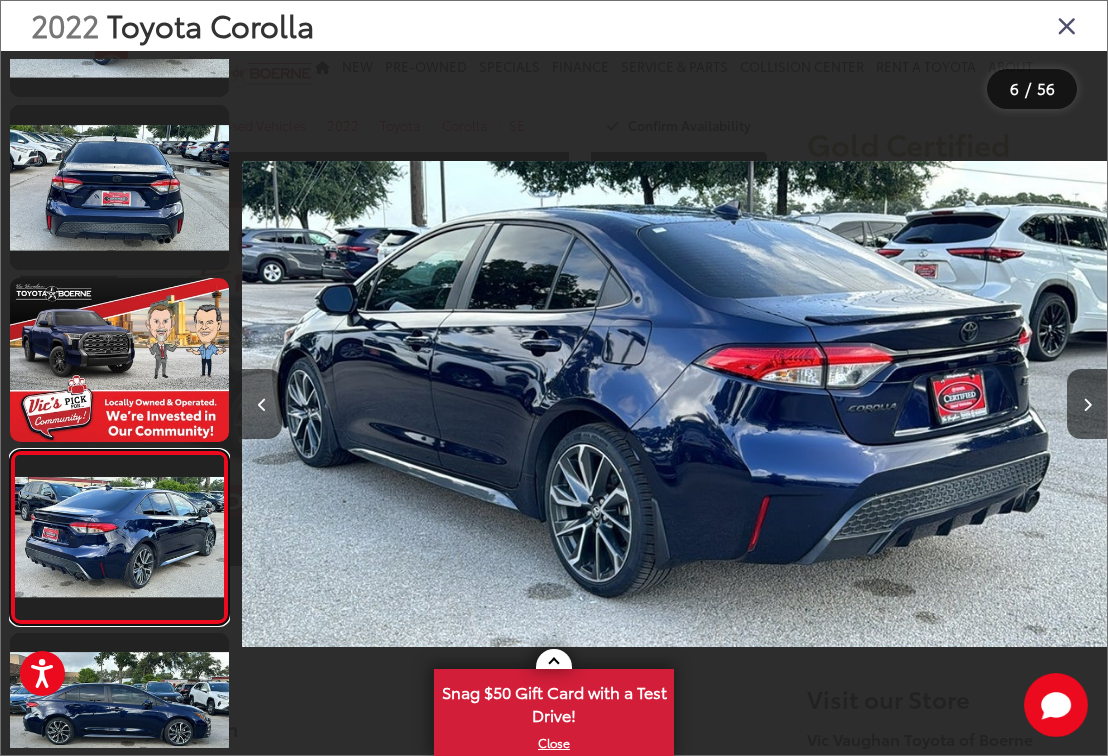 scroll, scrollTop: 0, scrollLeft: 5585, axis: horizontal 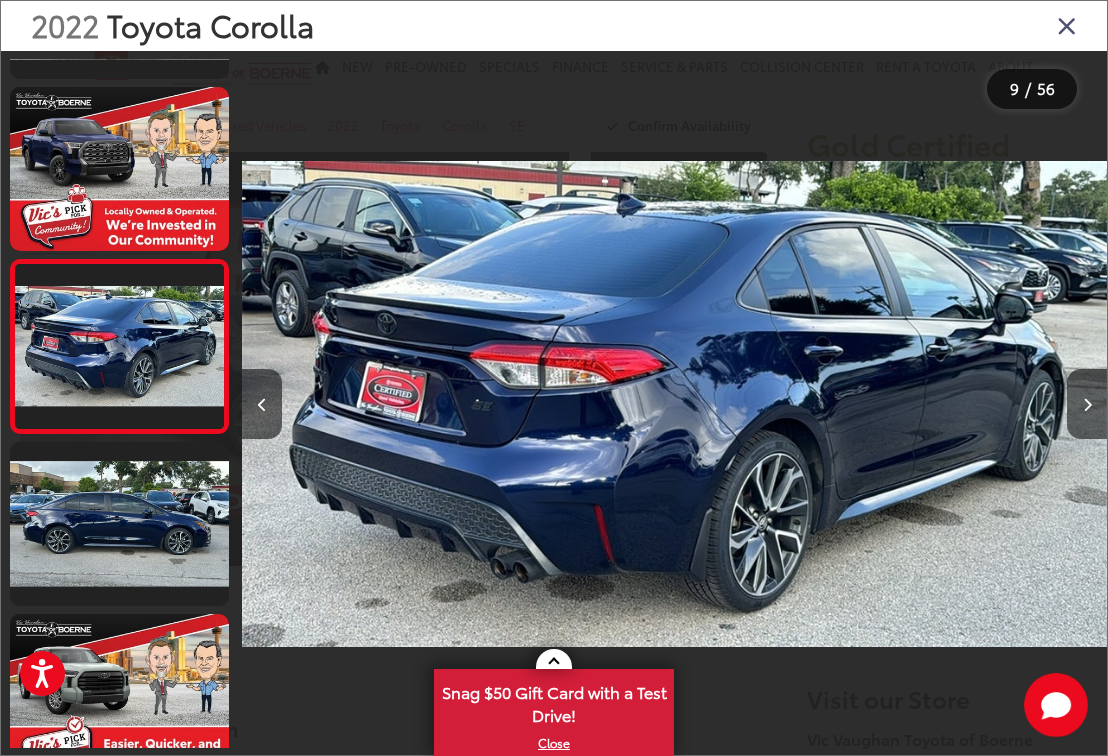 click at bounding box center [119, 524] 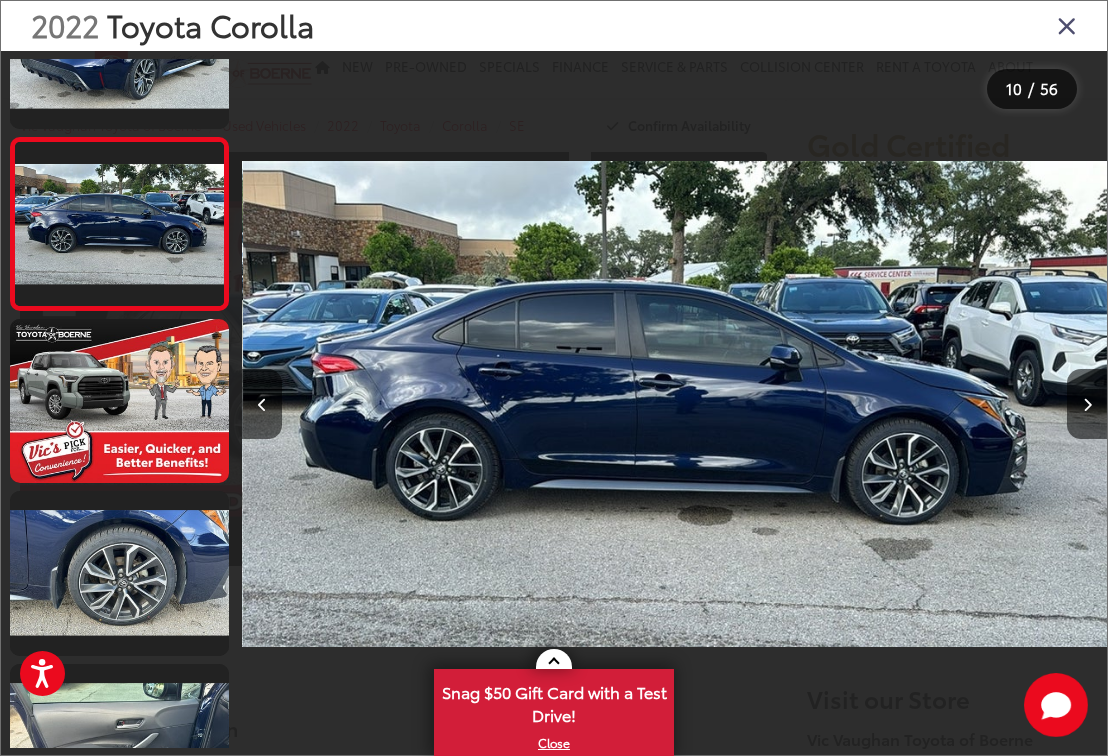 click at bounding box center [119, 573] 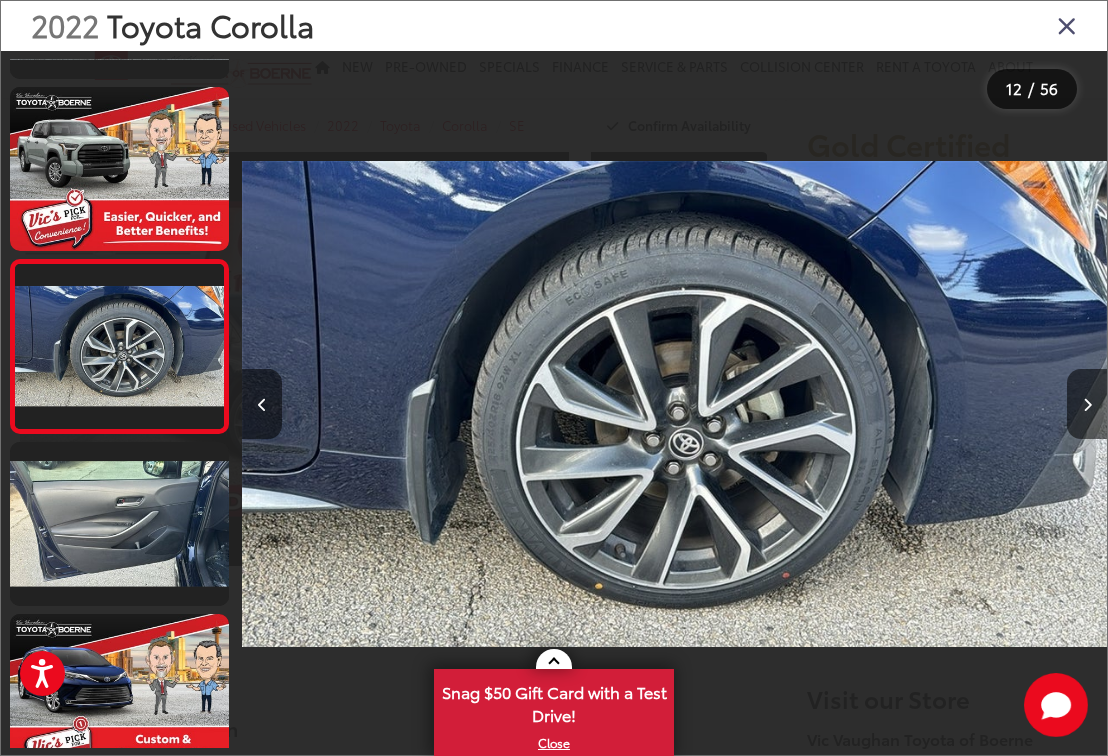click at bounding box center [119, 524] 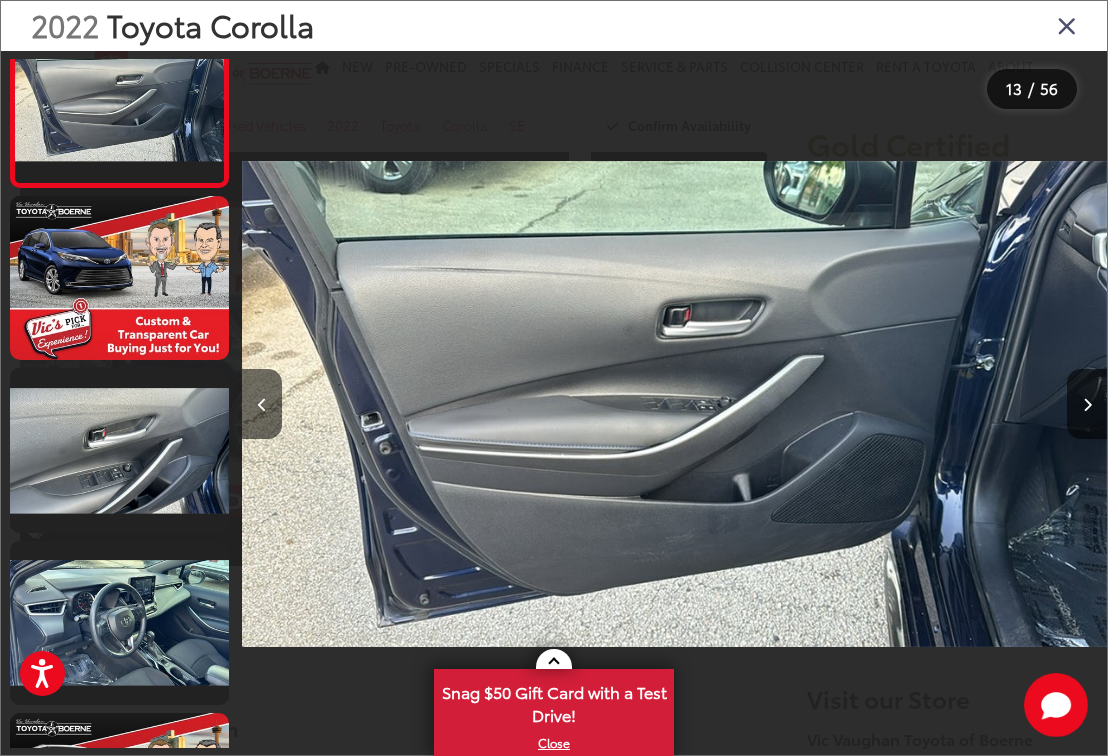 click at bounding box center (119, 450) 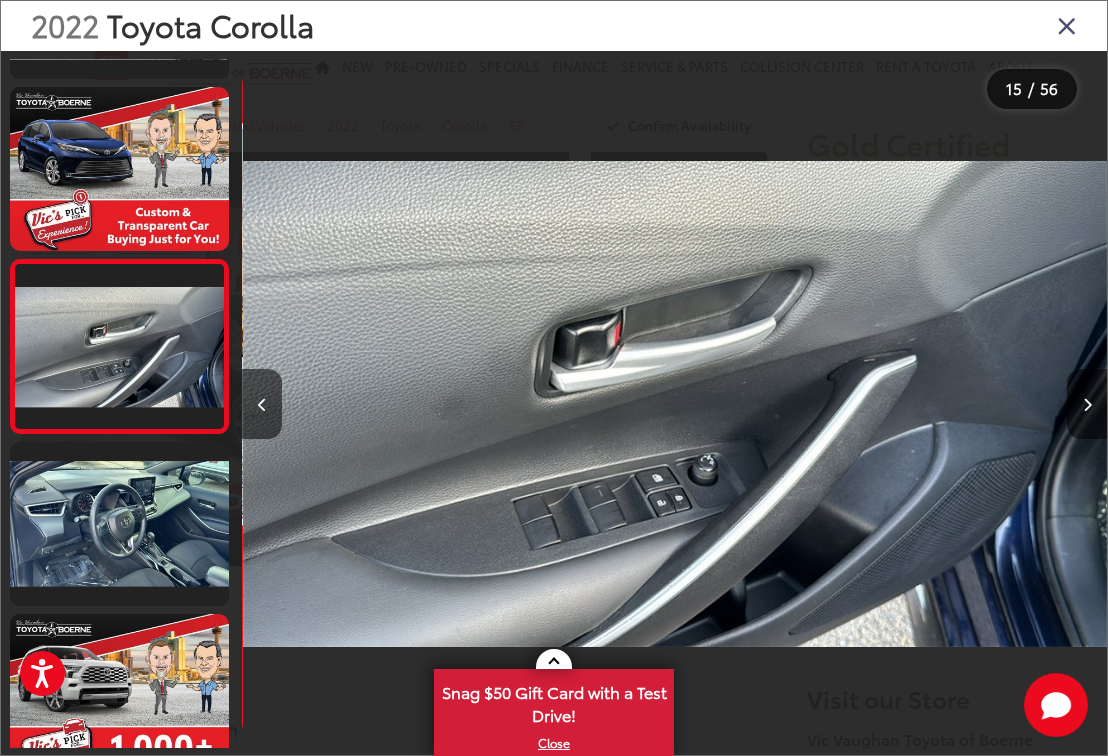 click at bounding box center [119, 524] 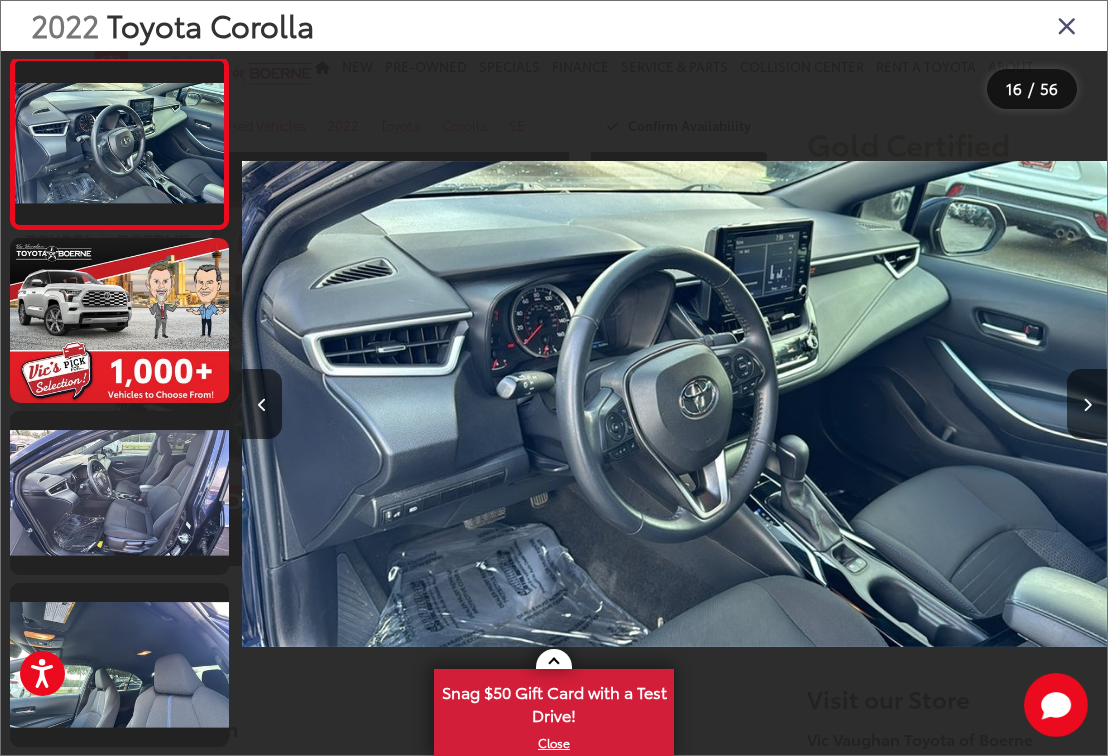 click at bounding box center [119, 493] 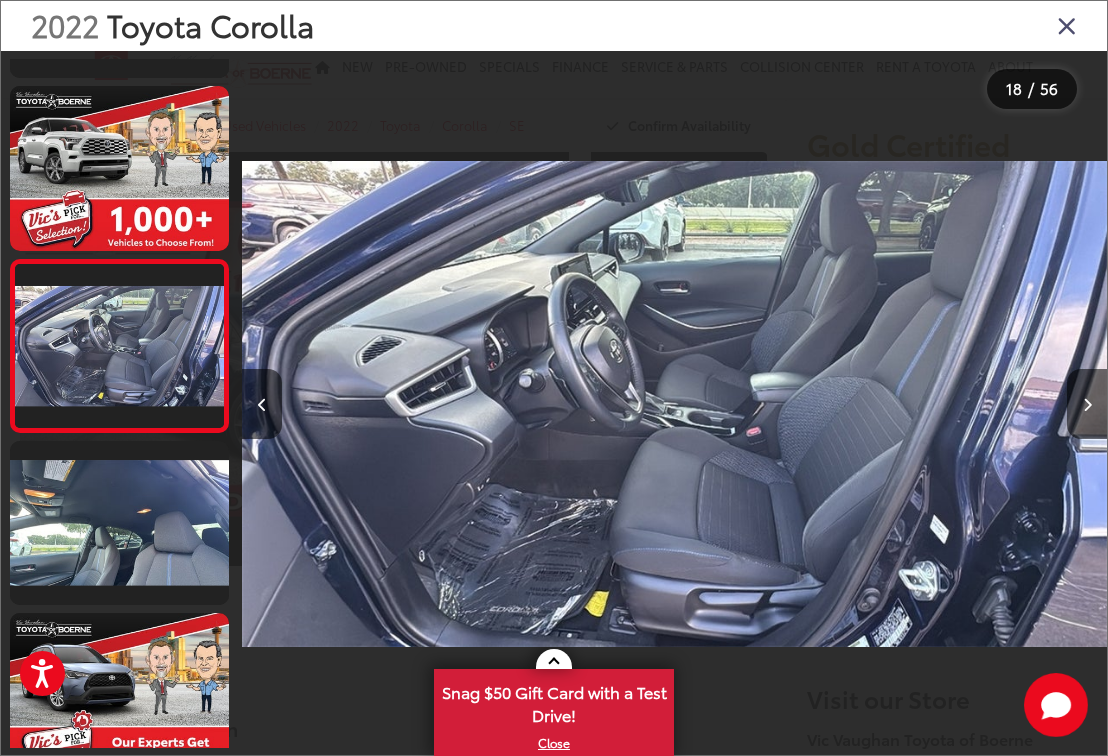 click at bounding box center (119, 523) 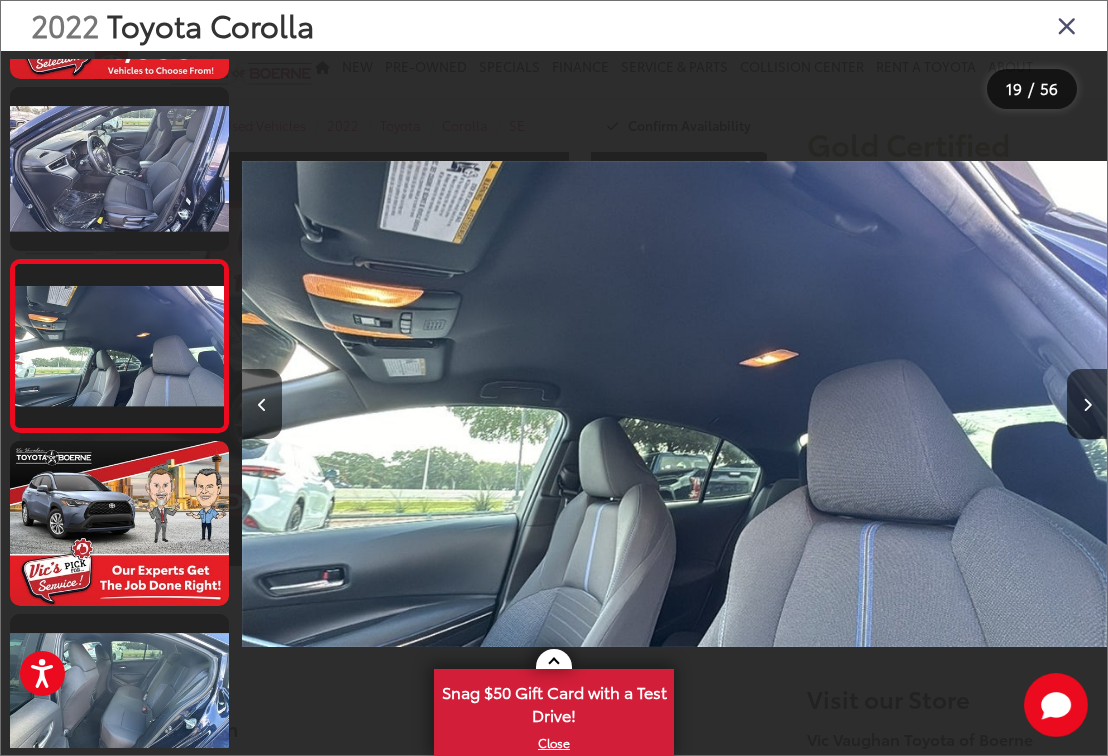 click at bounding box center [119, 523] 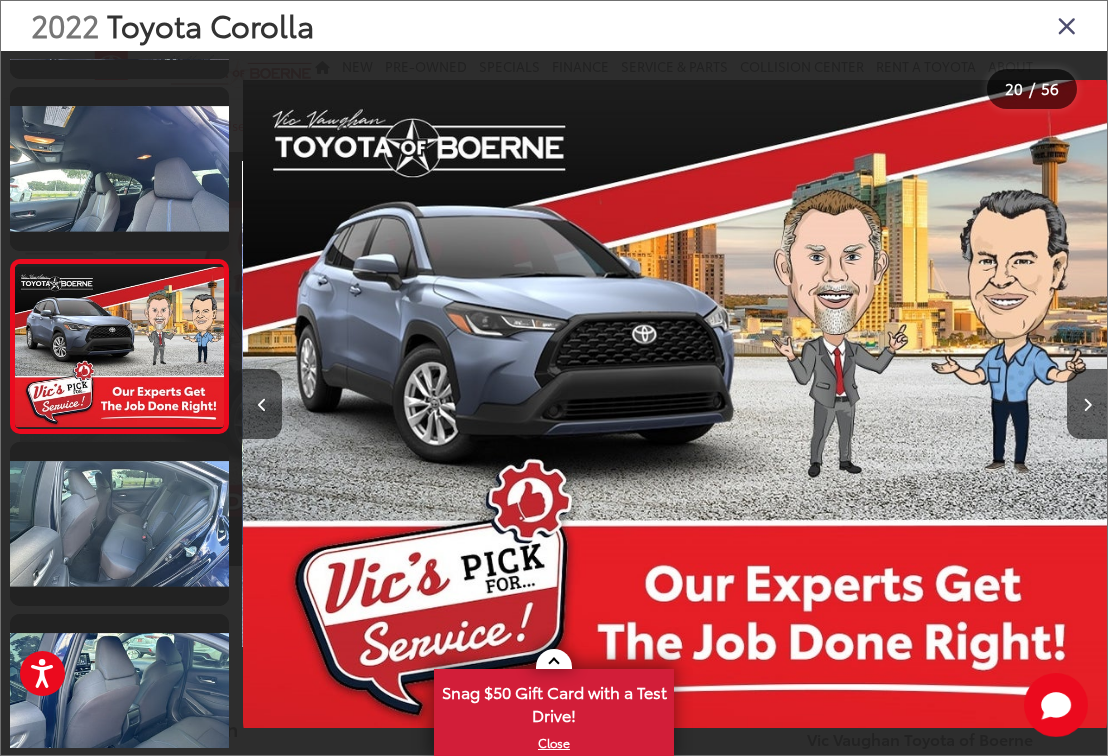 click at bounding box center [119, 524] 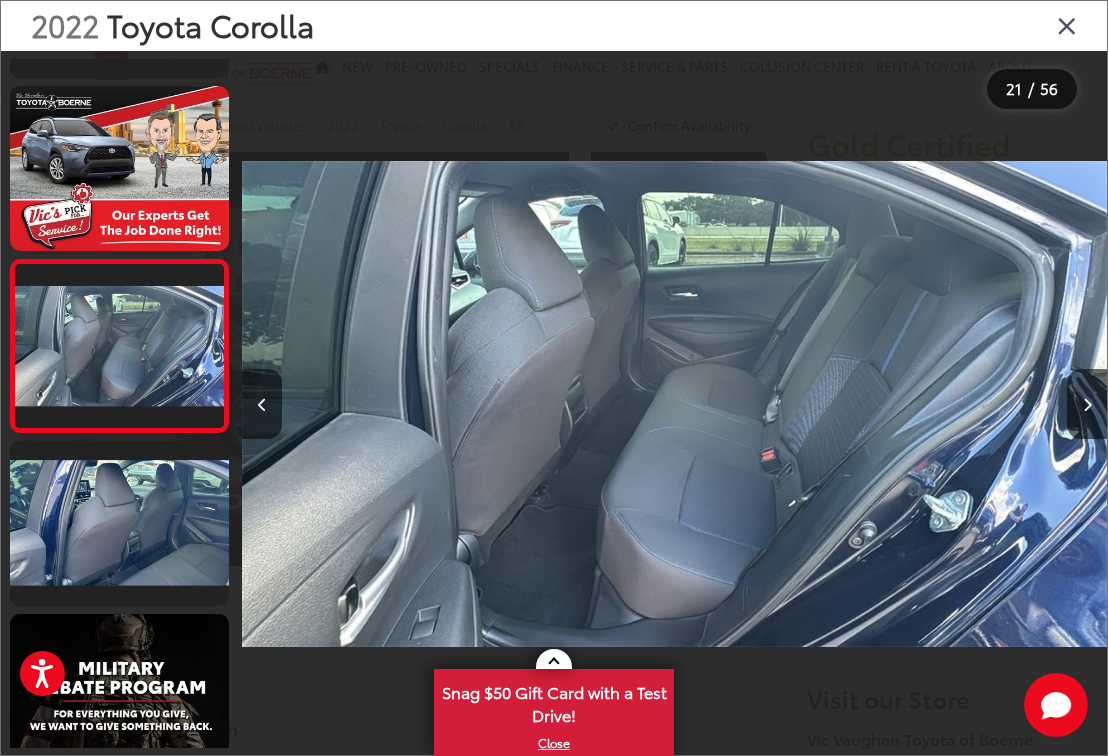 click at bounding box center [119, 523] 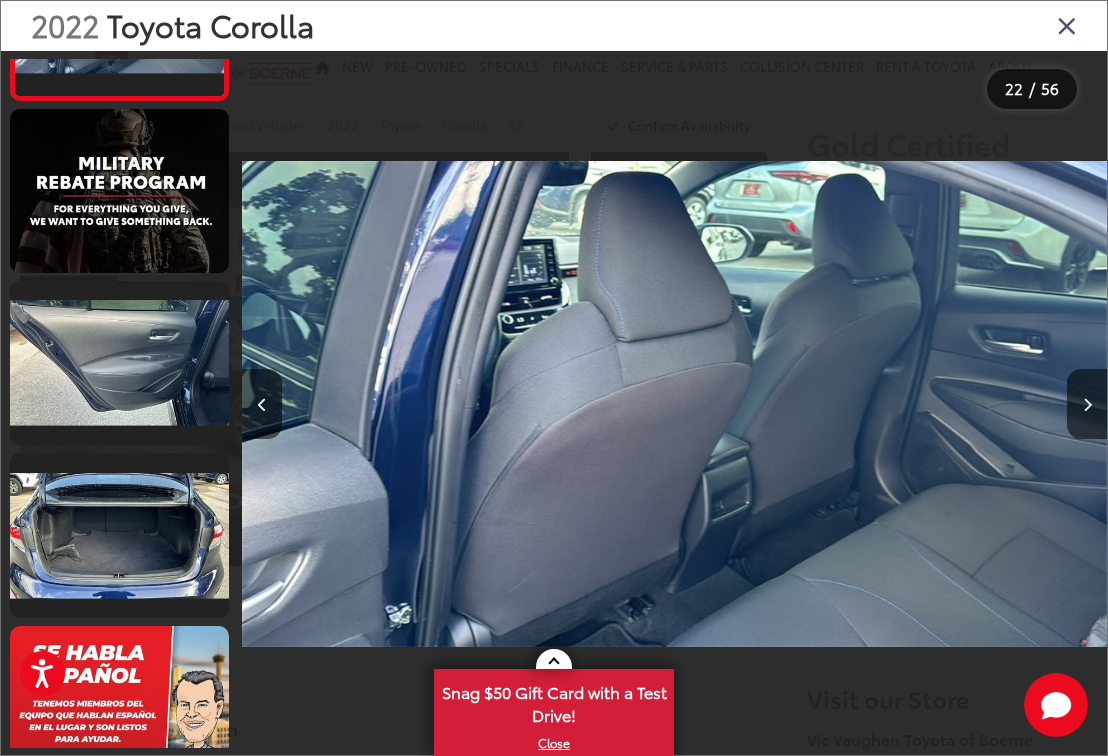 click at bounding box center [119, 535] 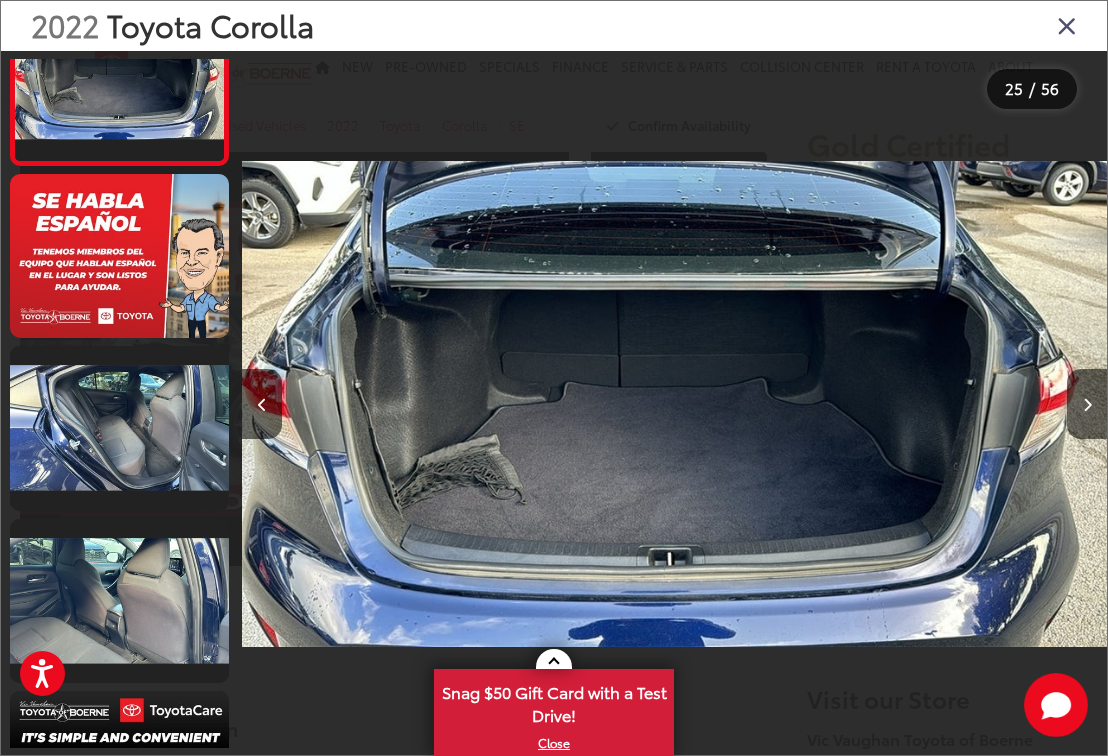 click at bounding box center (119, 428) 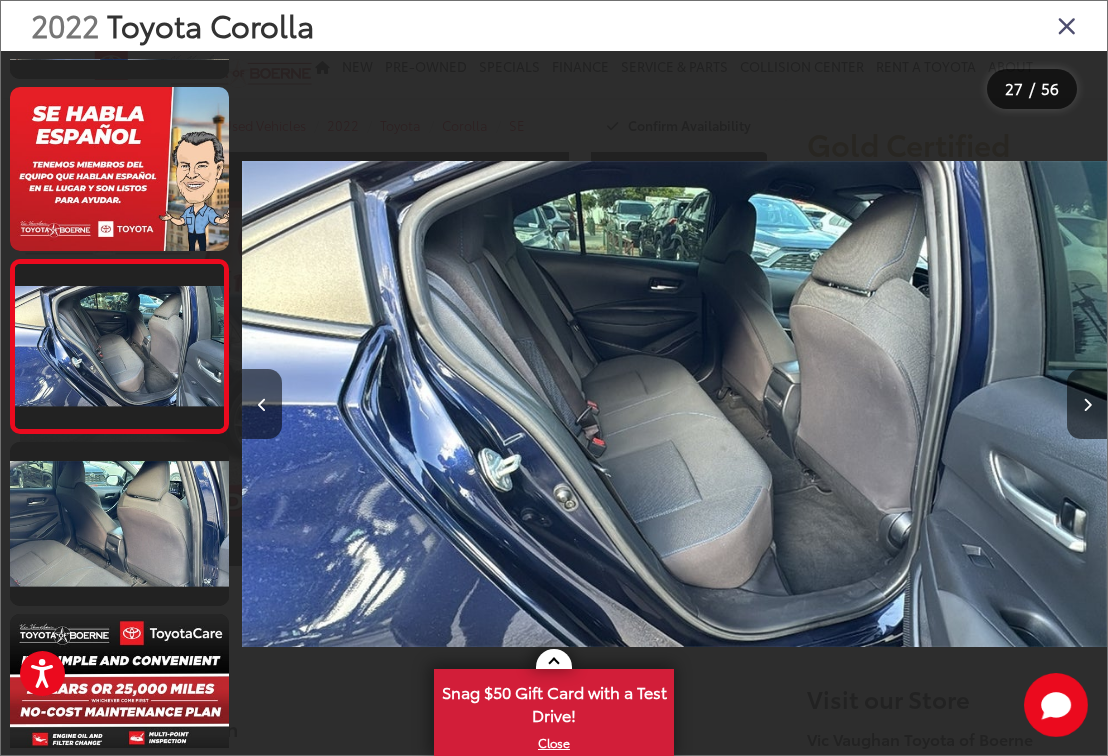 click at bounding box center [119, 524] 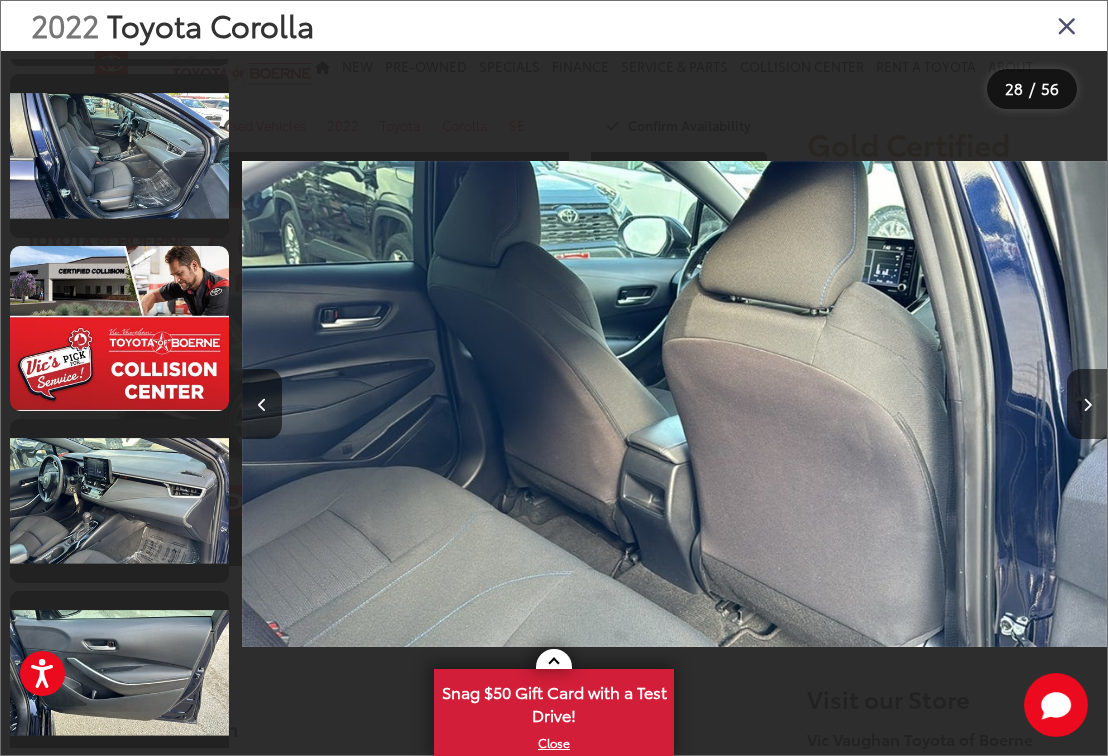 click at bounding box center [119, 501] 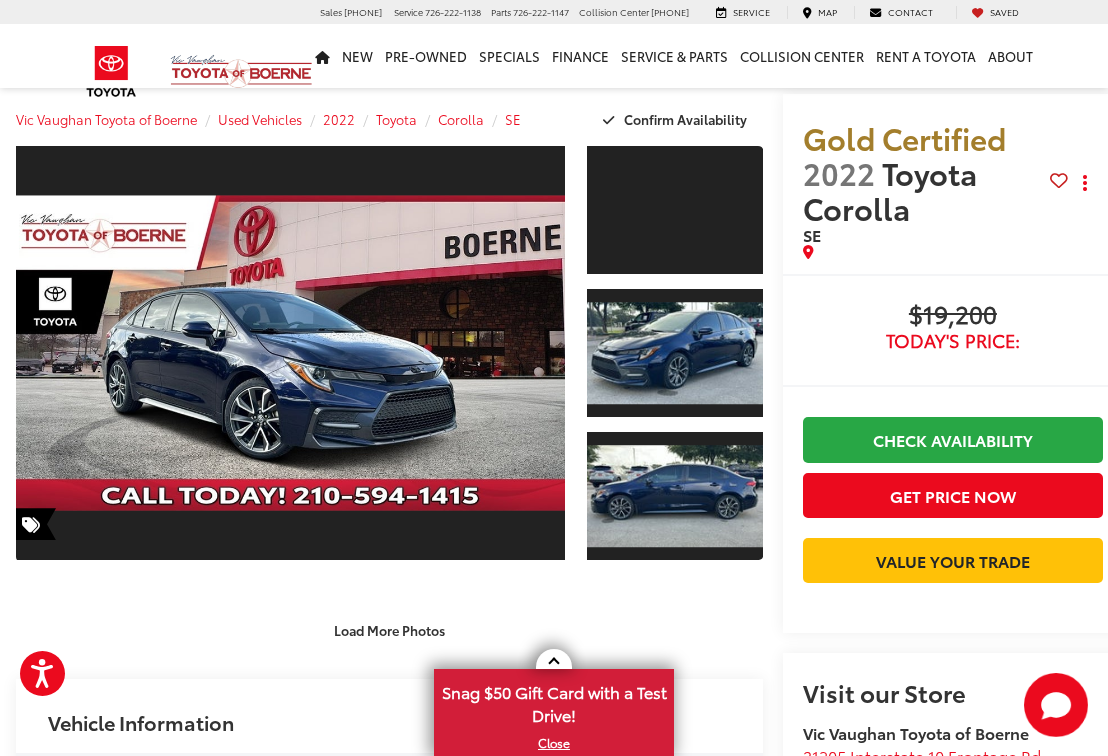 scroll, scrollTop: 532, scrollLeft: 4, axis: both 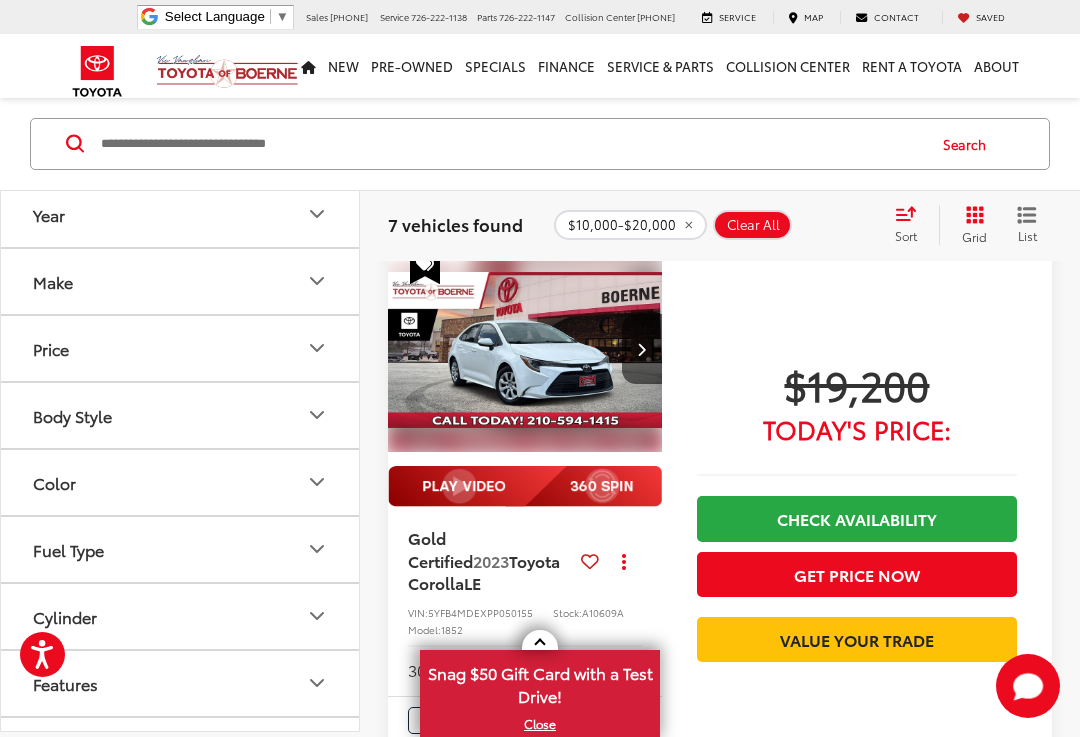 click at bounding box center (525, 350) 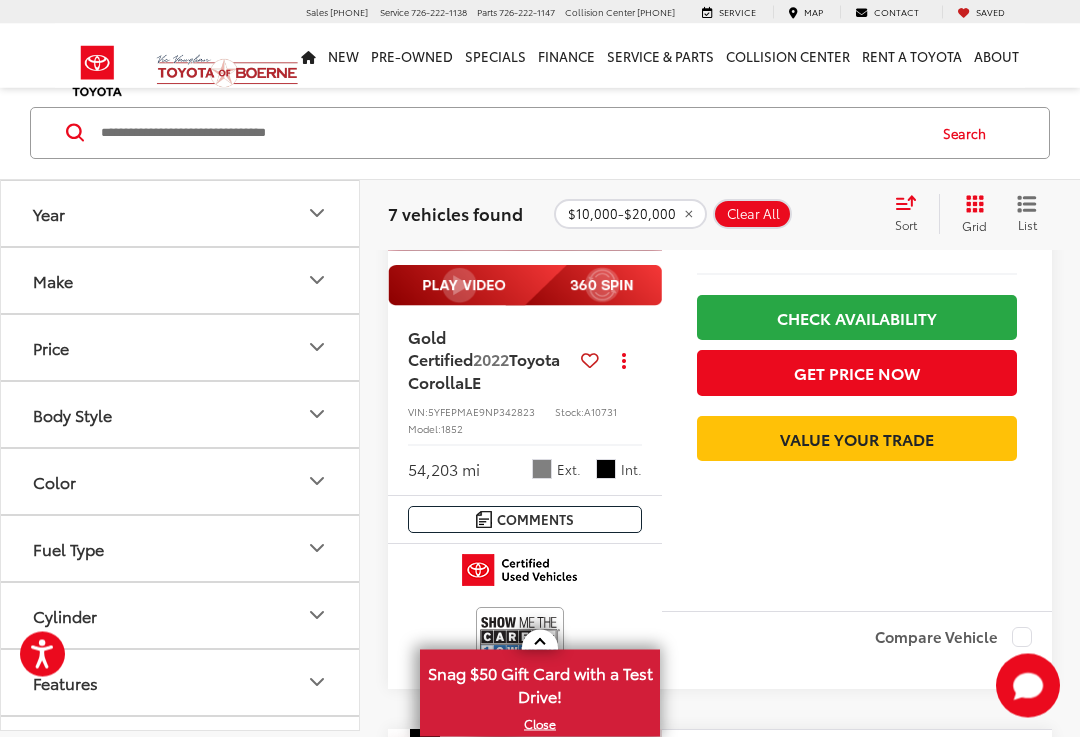scroll, scrollTop: 221, scrollLeft: 0, axis: vertical 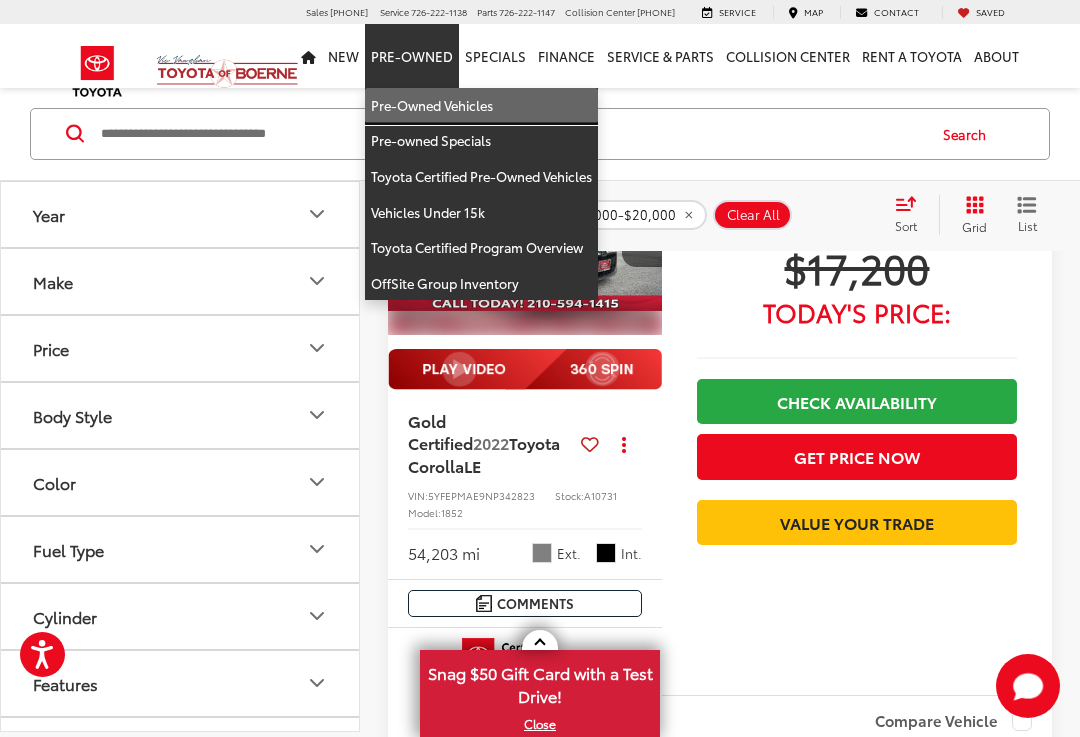 click on "Pre-Owned Vehicles" at bounding box center (481, 106) 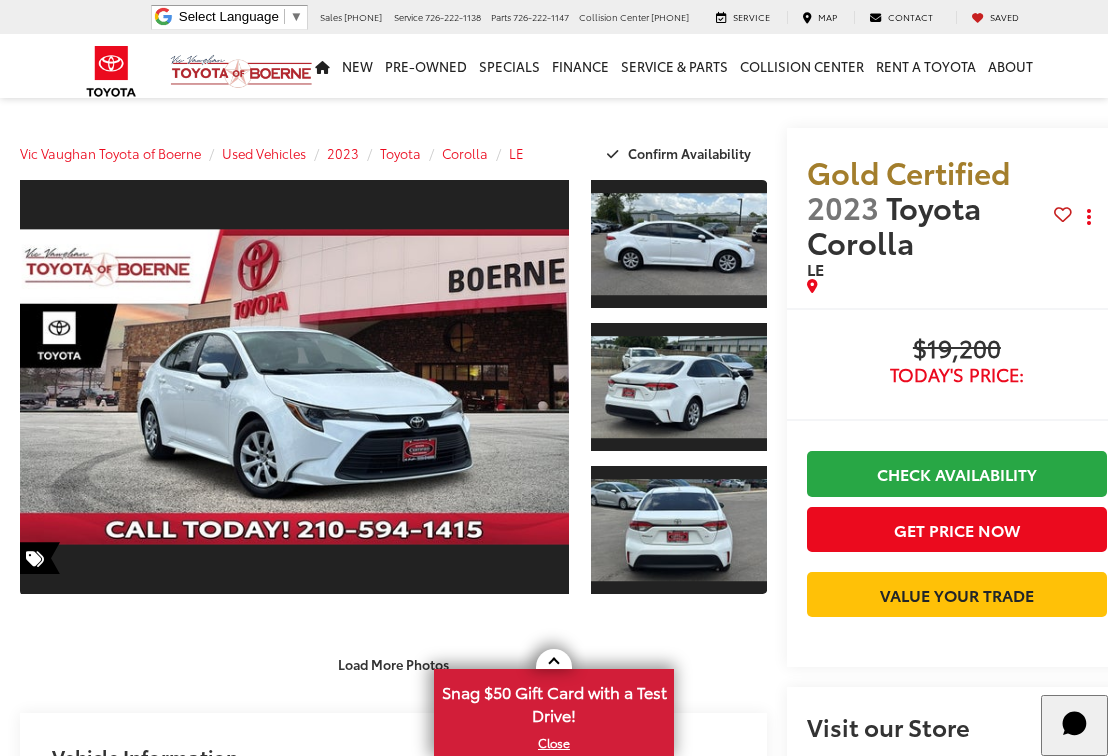 scroll, scrollTop: 1, scrollLeft: 0, axis: vertical 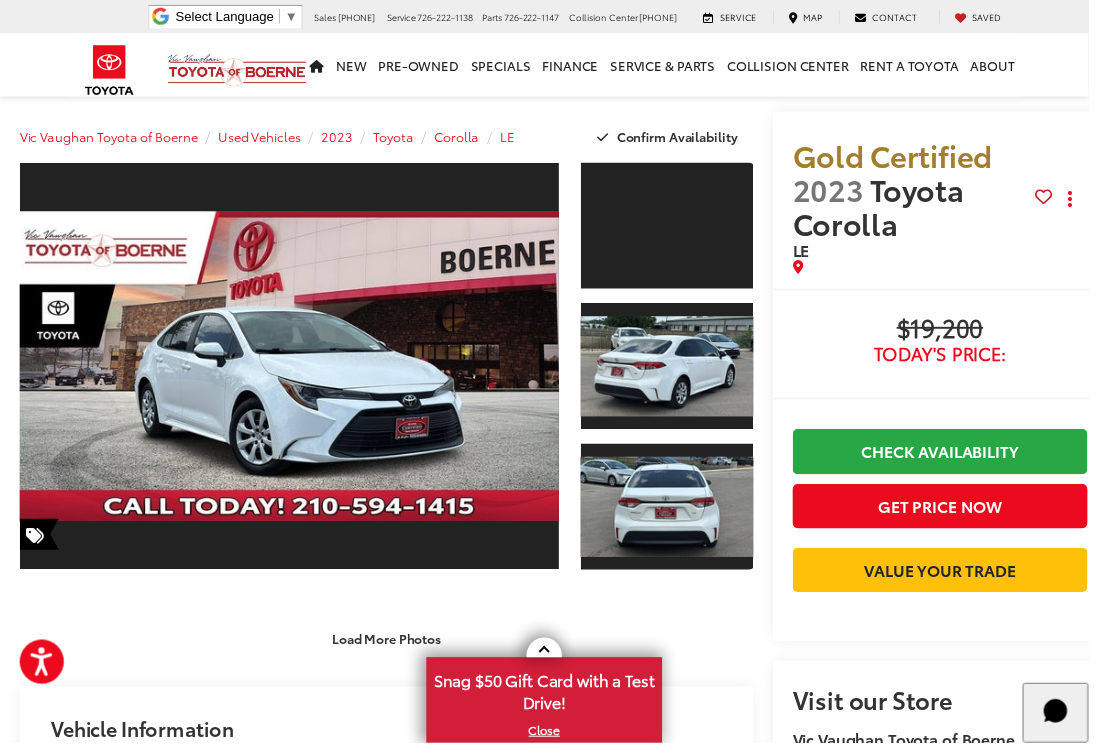 click at bounding box center (679, 516) 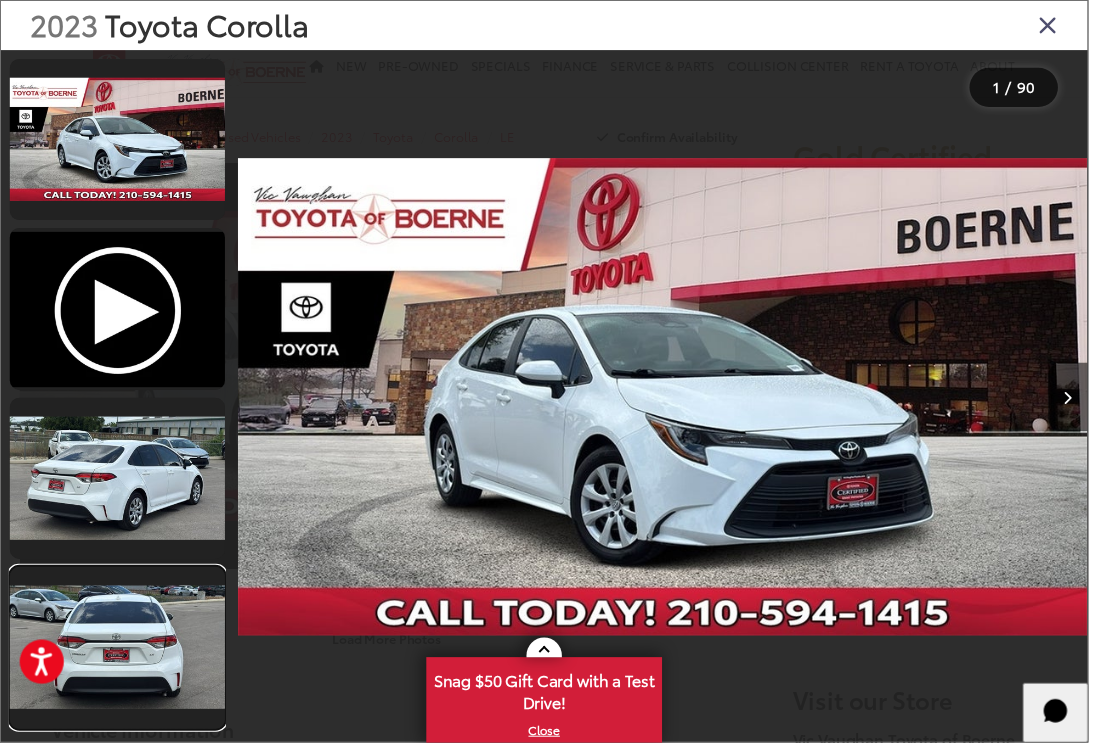 scroll, scrollTop: 0, scrollLeft: 1074, axis: horizontal 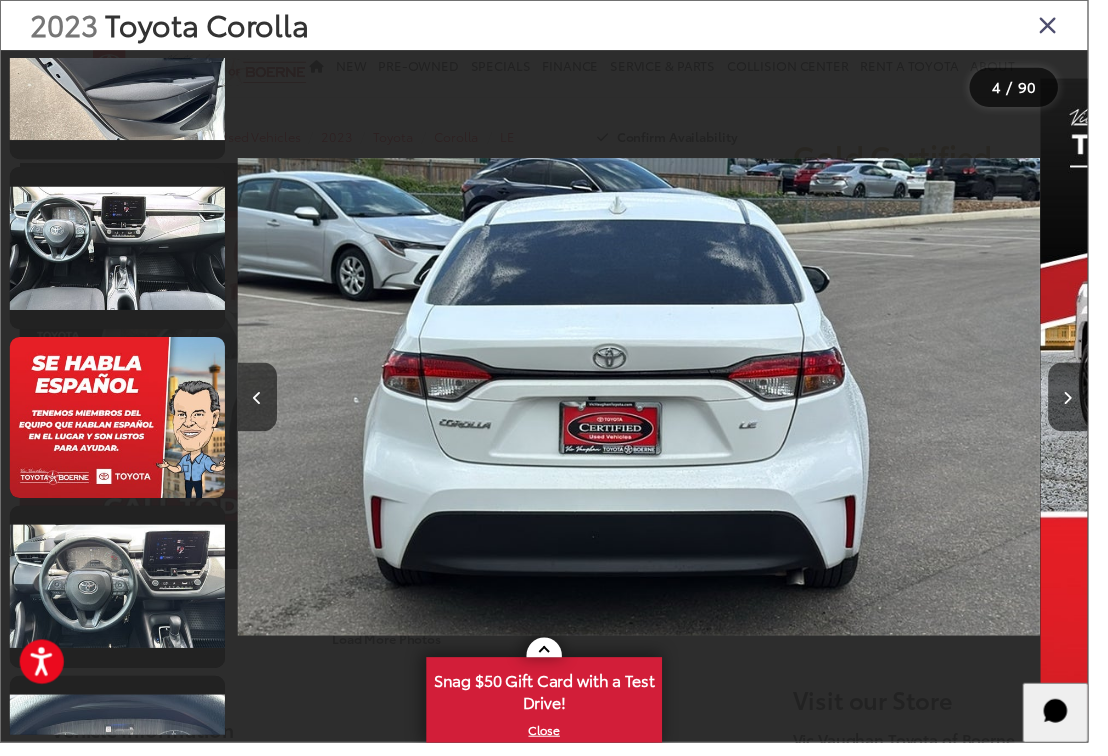 click at bounding box center [119, 252] 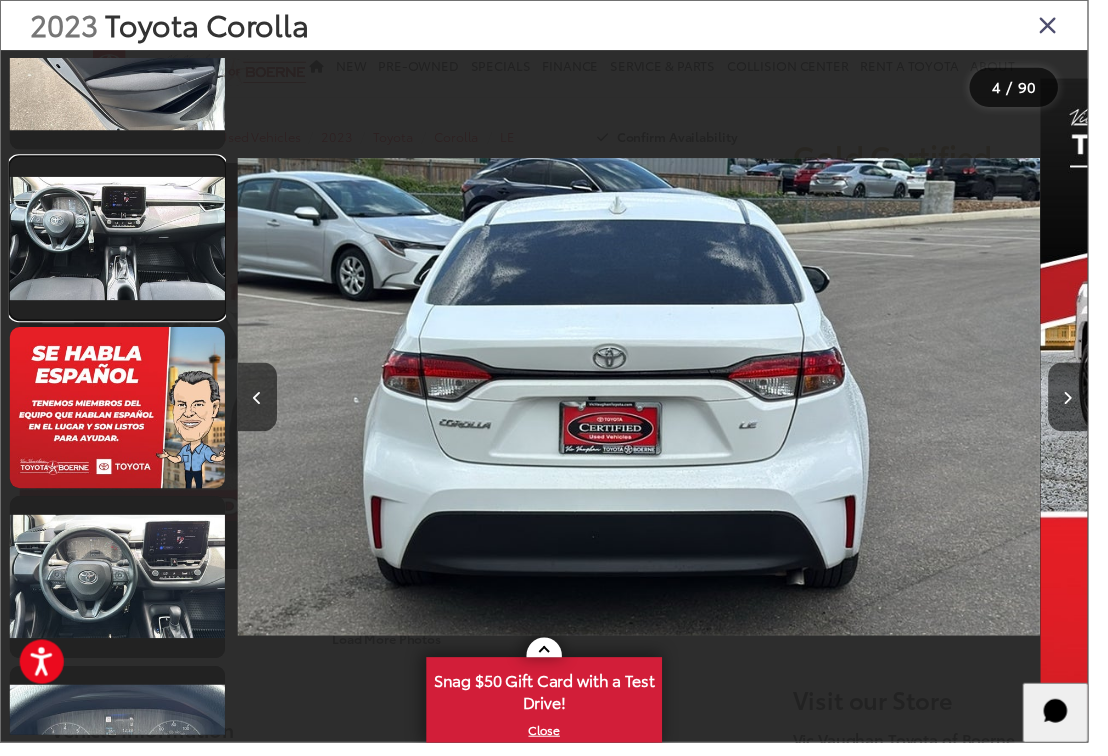 scroll, scrollTop: 0, scrollLeft: 9868, axis: horizontal 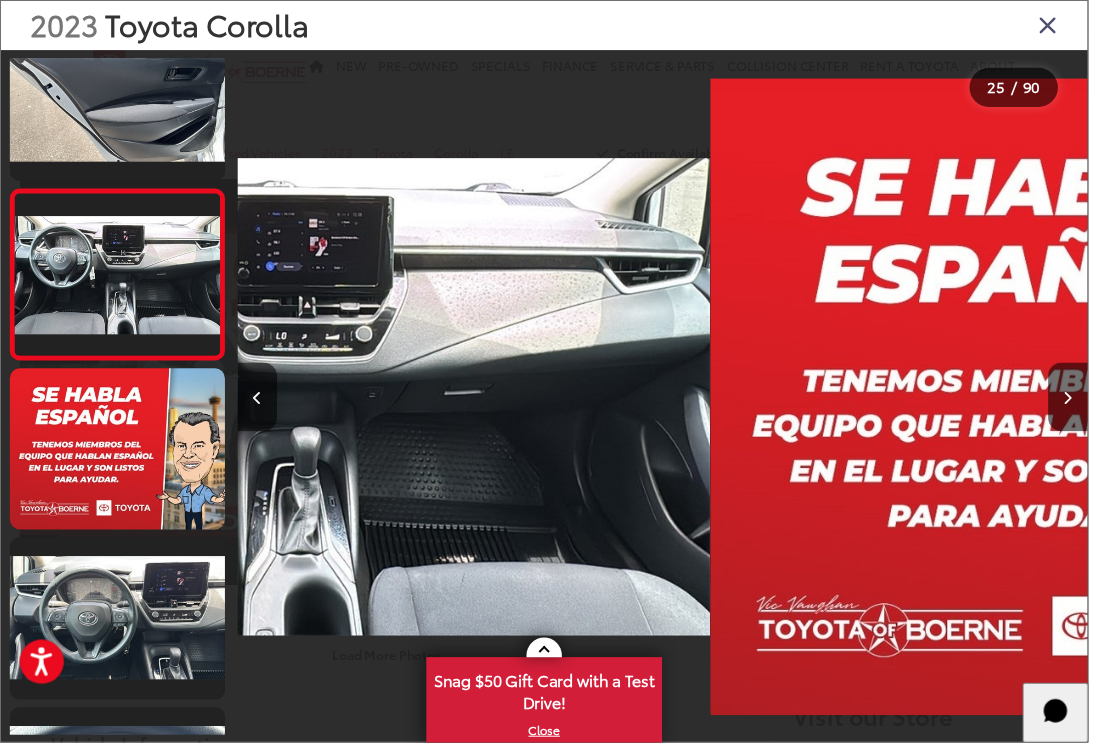 click at bounding box center (1067, 25) 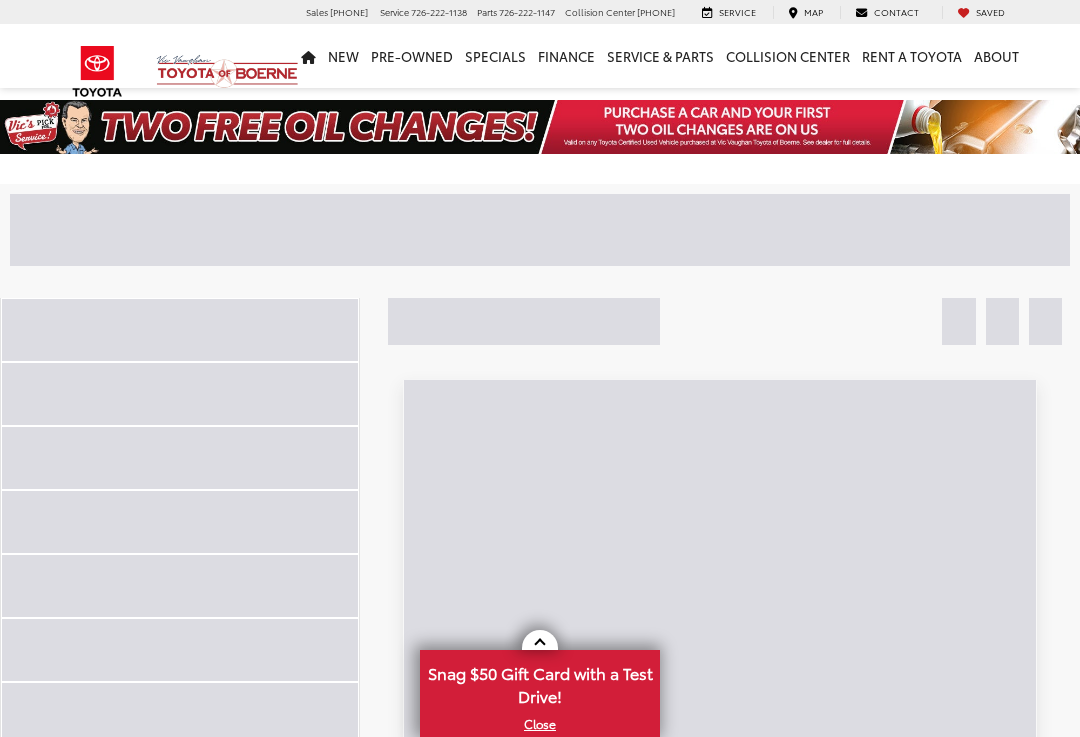 scroll, scrollTop: 0, scrollLeft: 0, axis: both 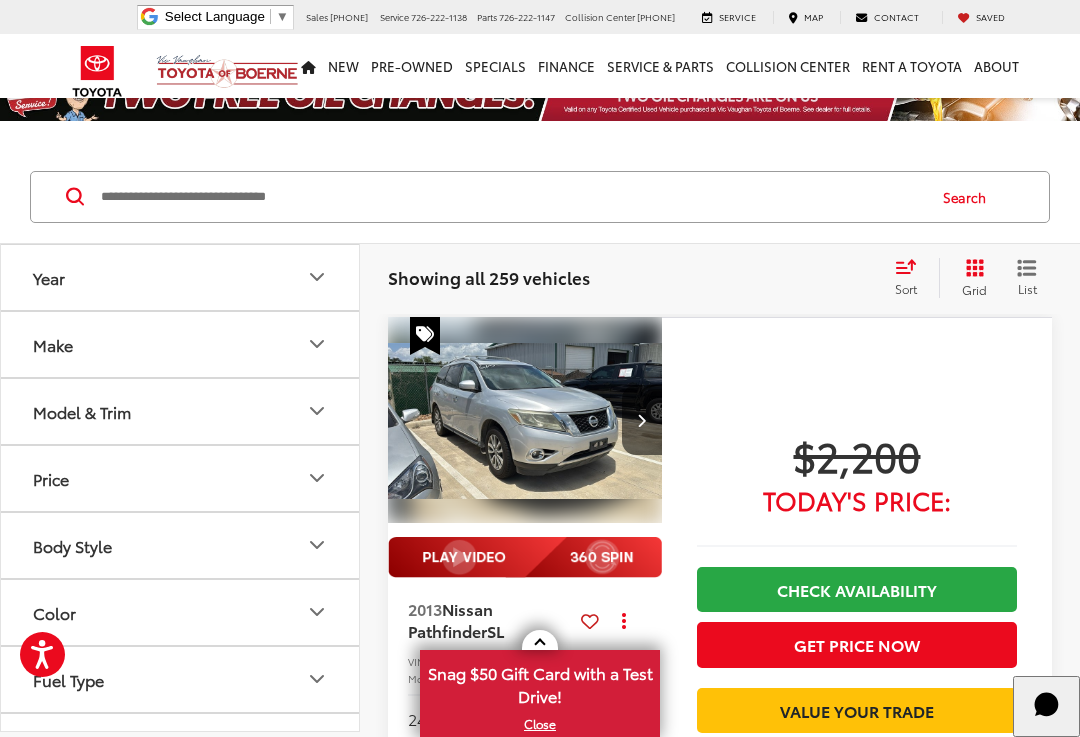 click 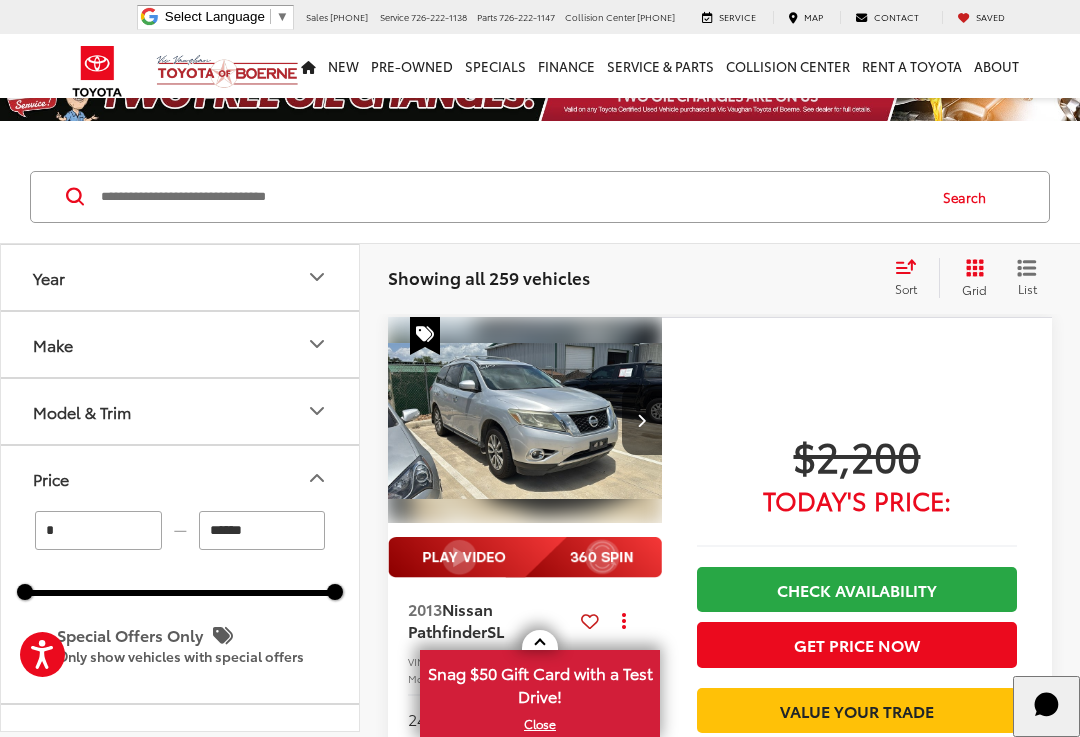 click on "******" at bounding box center [262, 530] 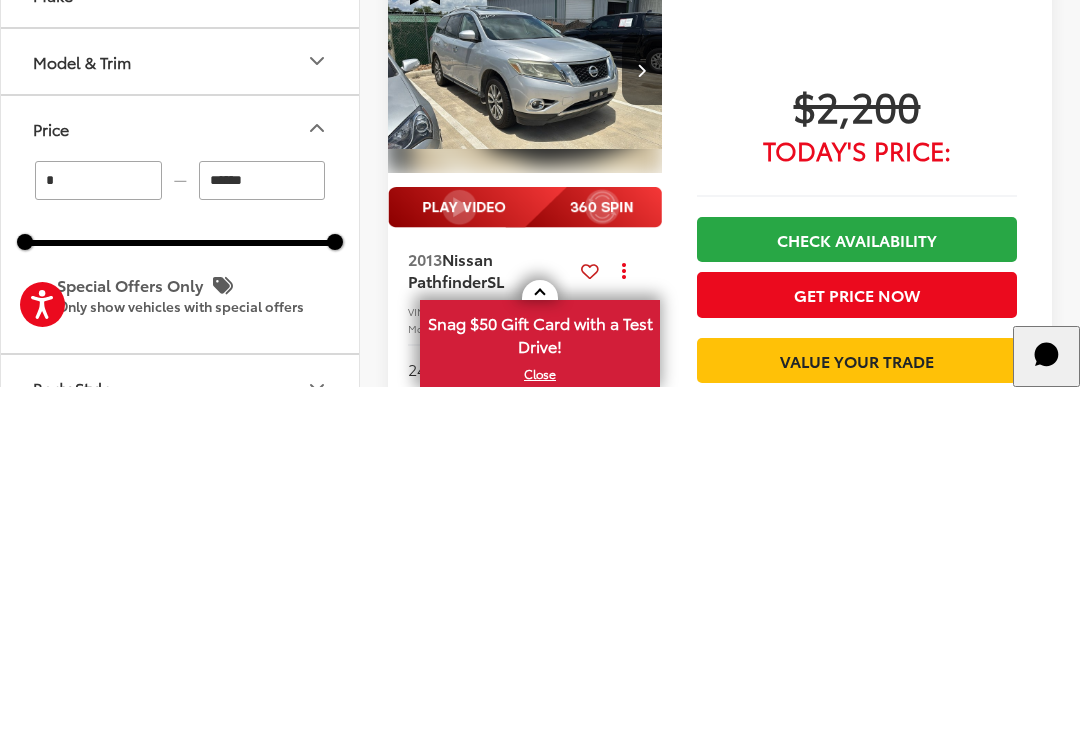 click on "*" at bounding box center (98, 530) 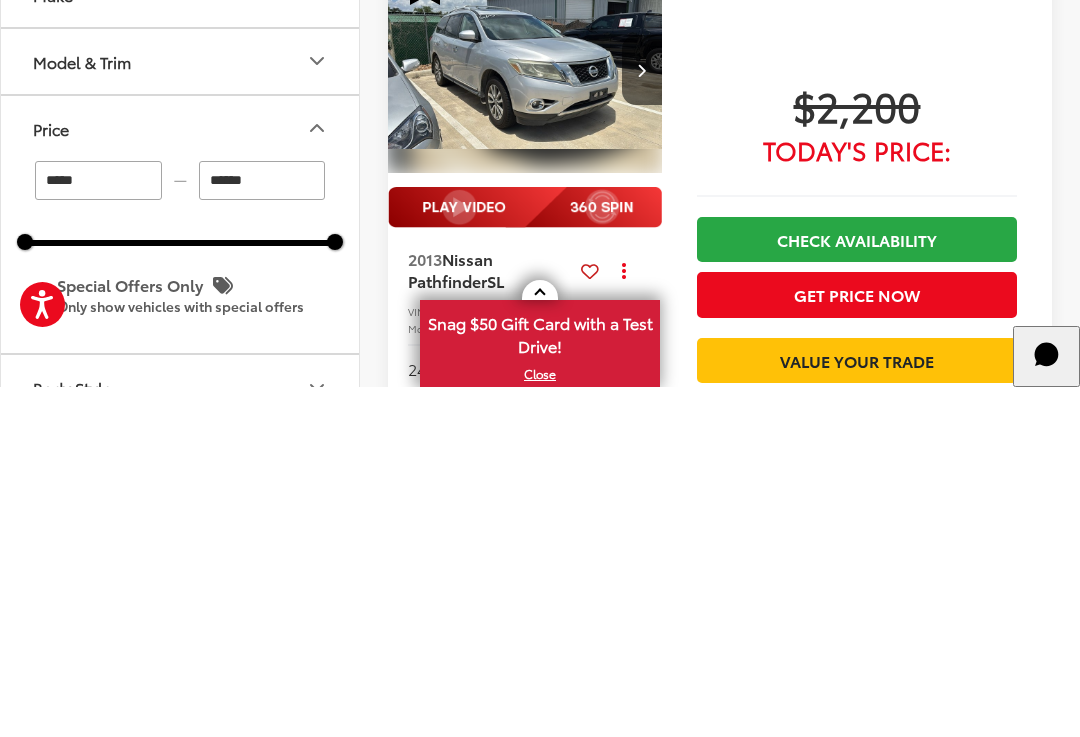 click on "******" at bounding box center (262, 530) 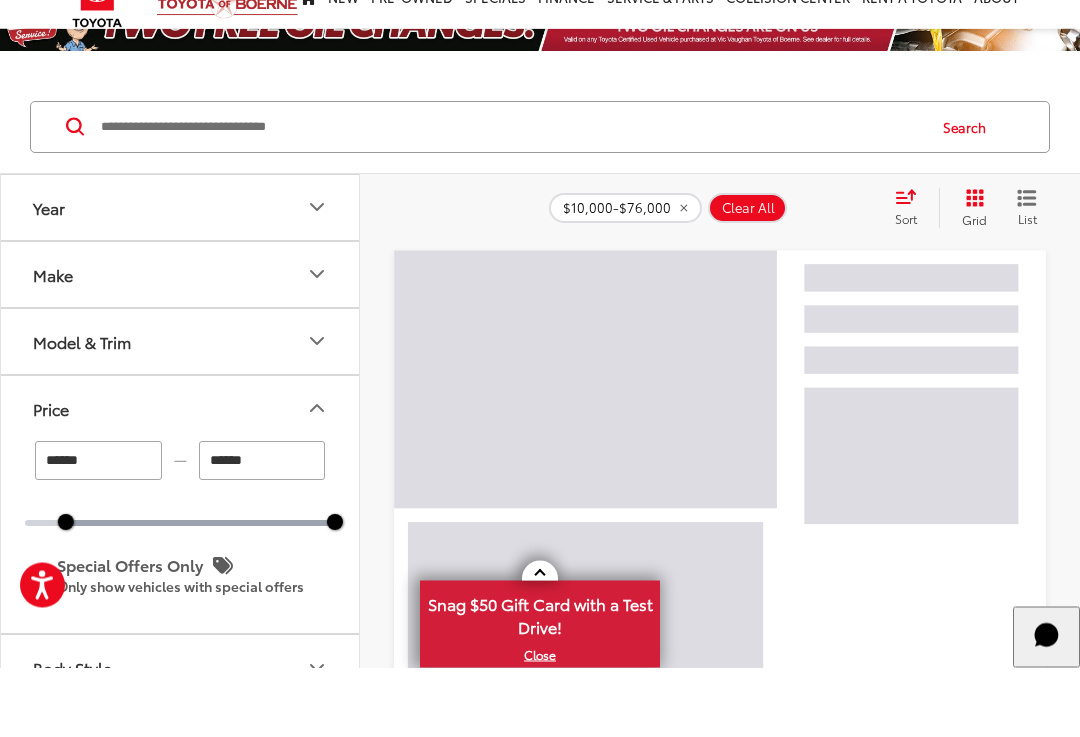 scroll, scrollTop: 383, scrollLeft: 0, axis: vertical 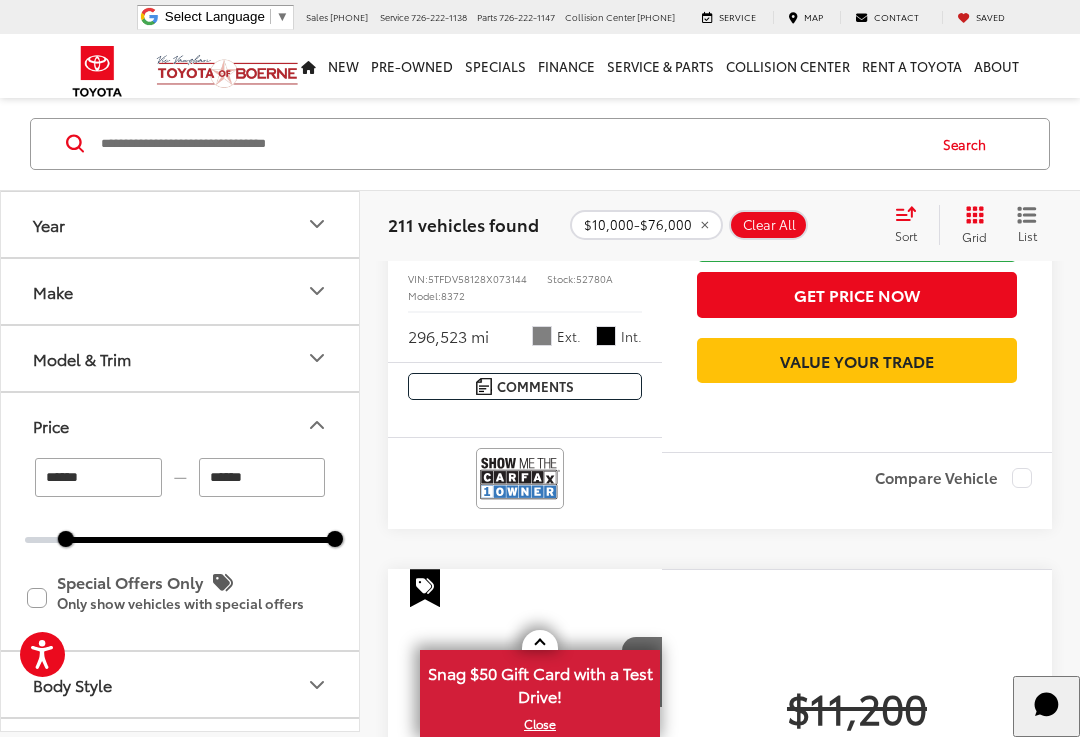 click on "******" at bounding box center (262, 477) 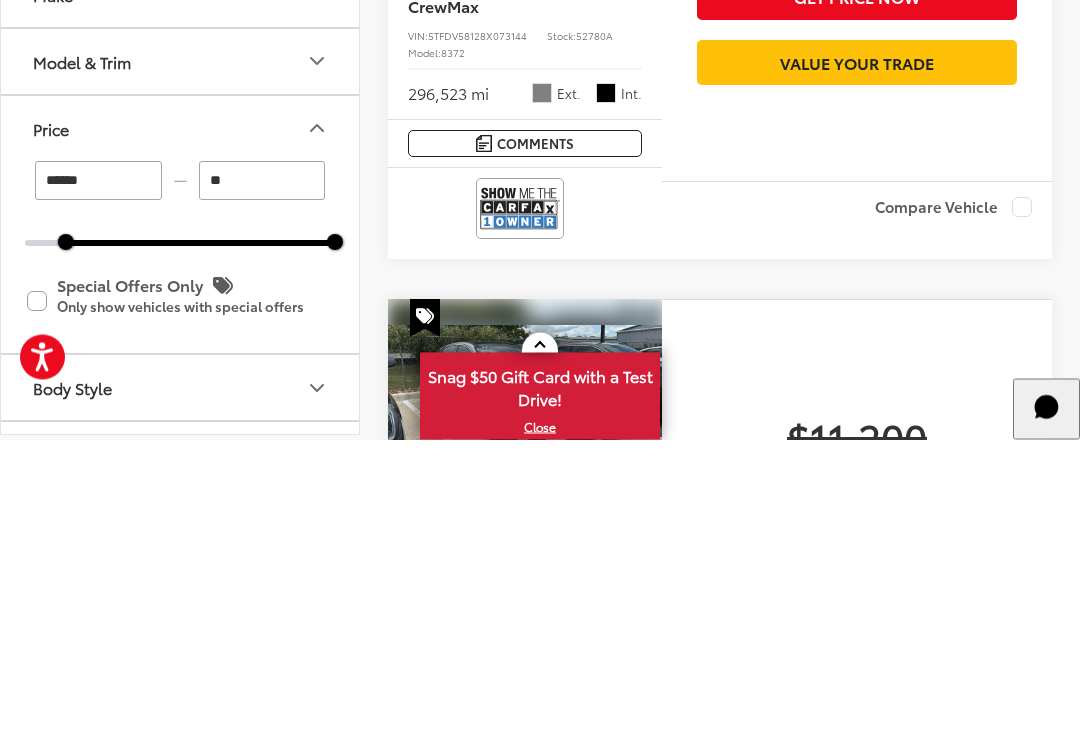 type on "*" 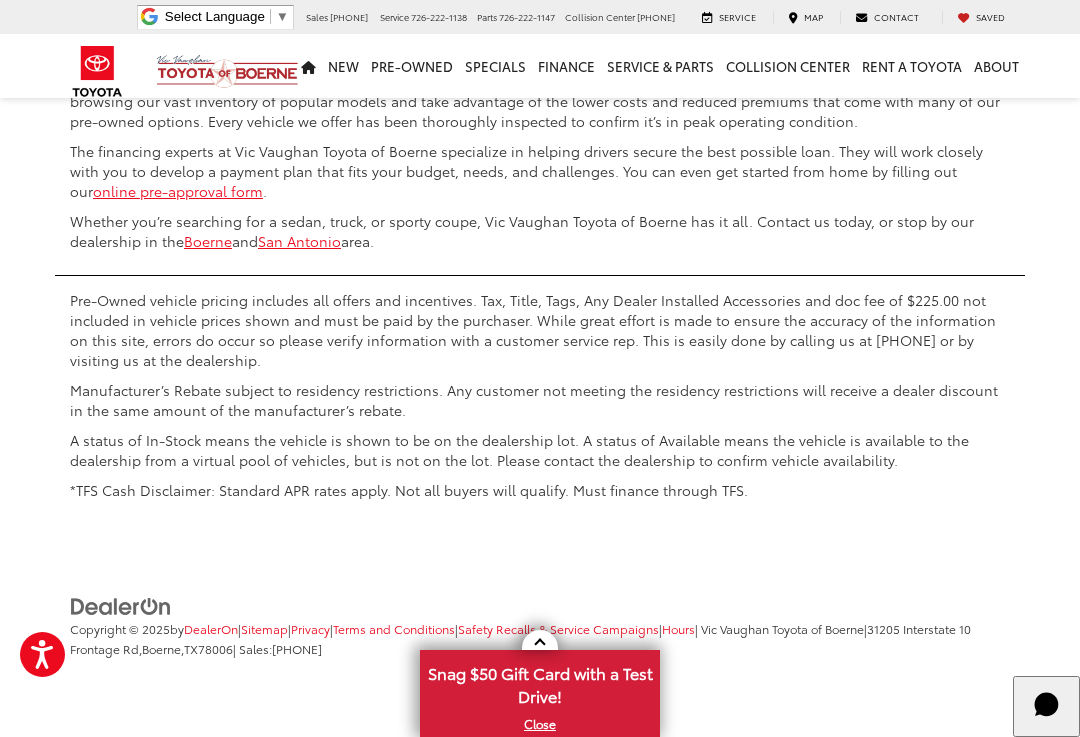 scroll, scrollTop: 7981, scrollLeft: 0, axis: vertical 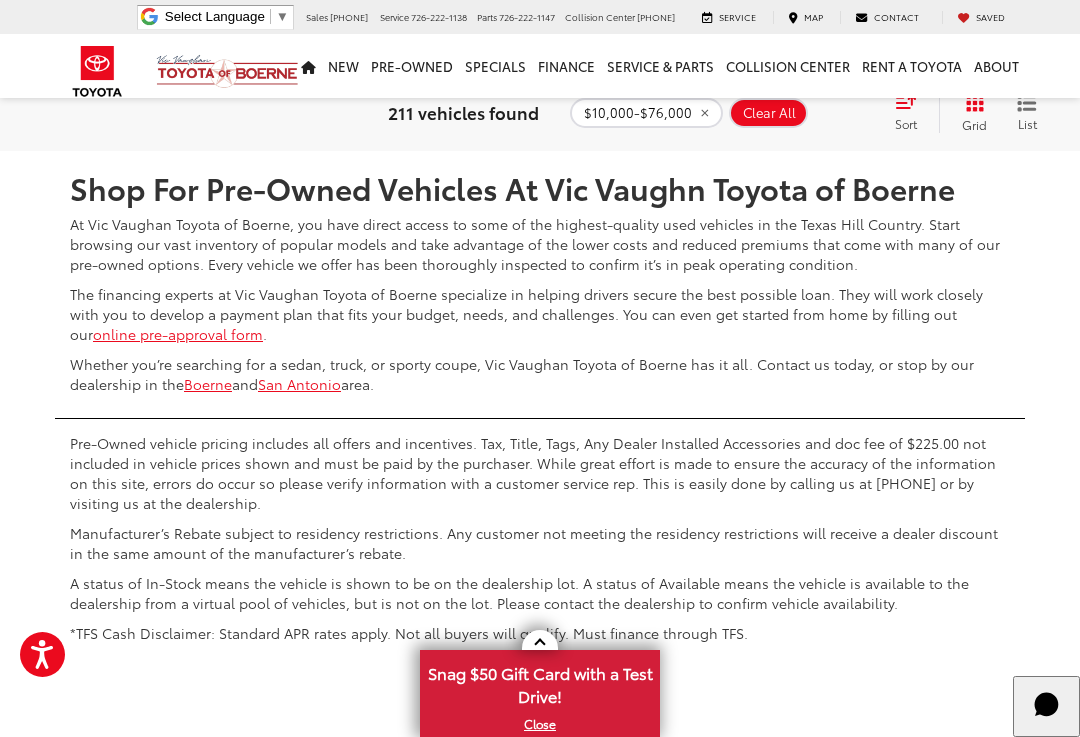 type on "******" 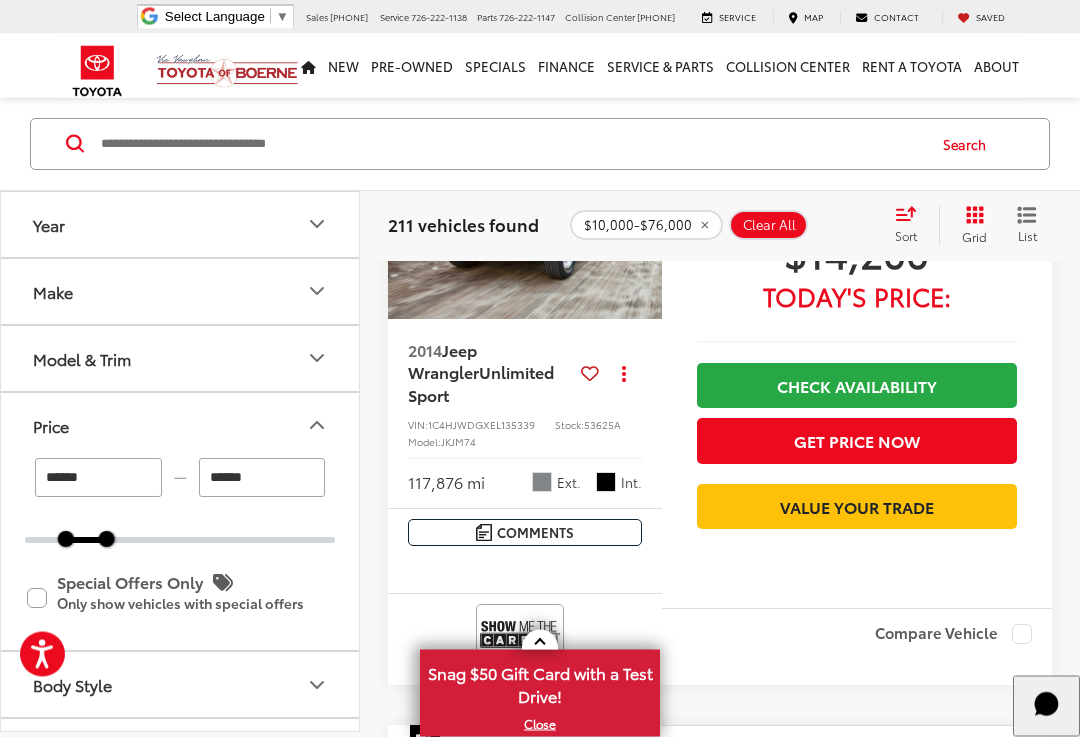 scroll, scrollTop: 86, scrollLeft: 0, axis: vertical 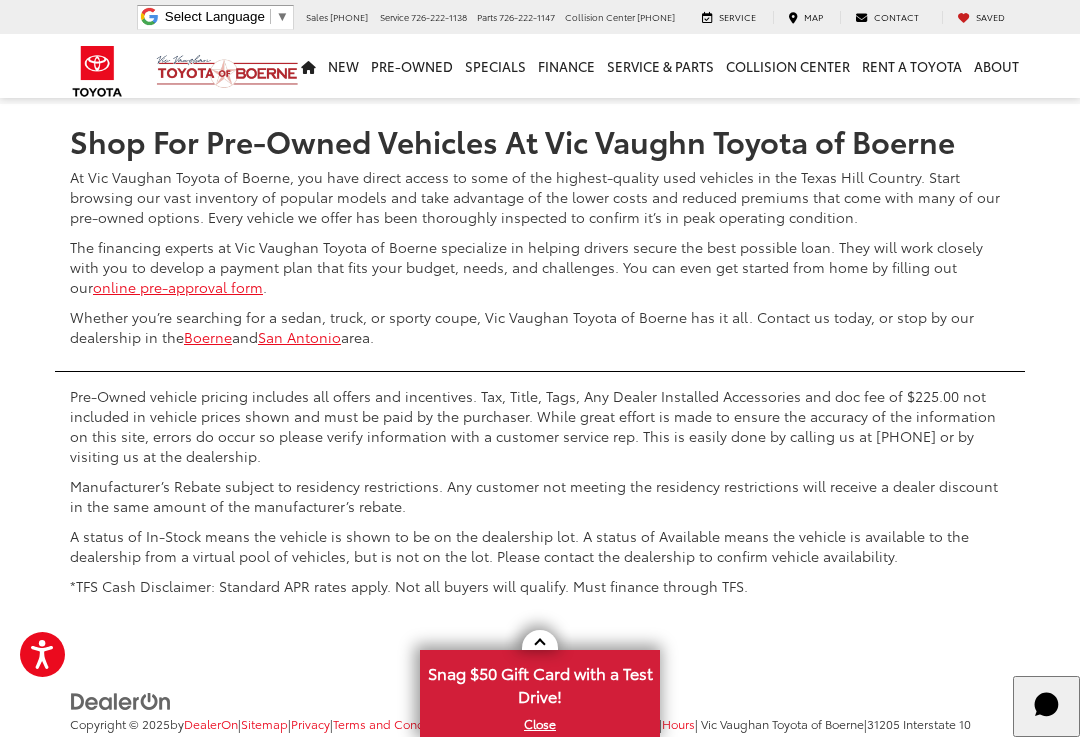 click on "3" at bounding box center (784, 45) 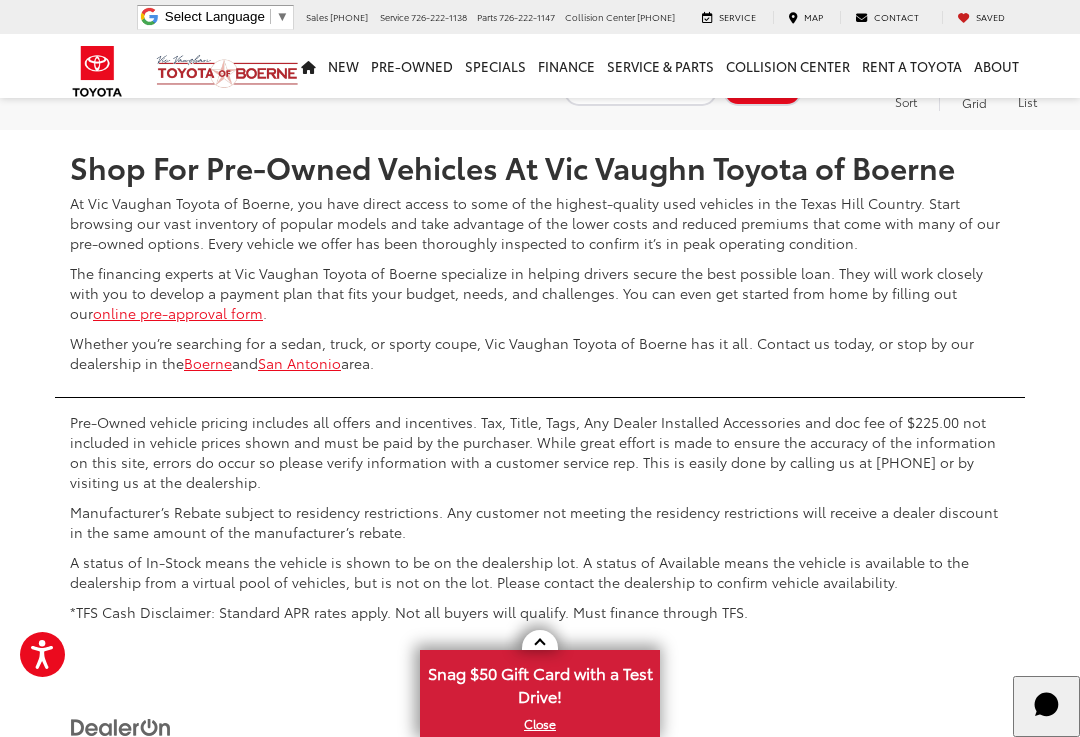 scroll, scrollTop: 5973, scrollLeft: 0, axis: vertical 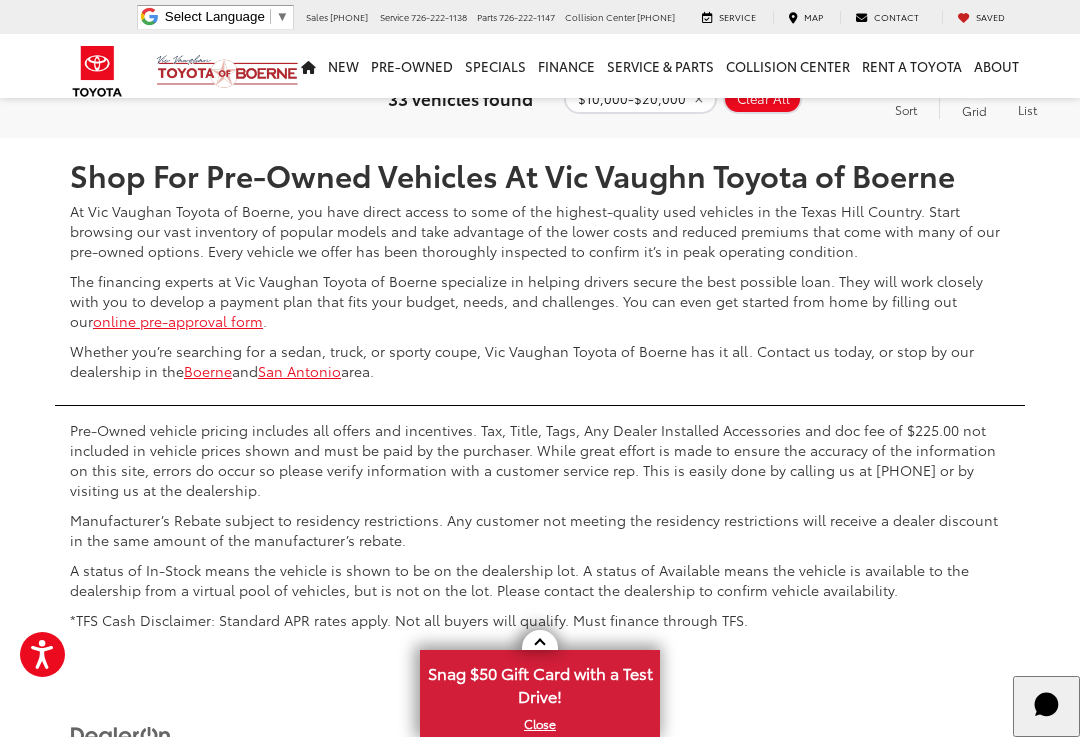 click on "Next" at bounding box center [832, 79] 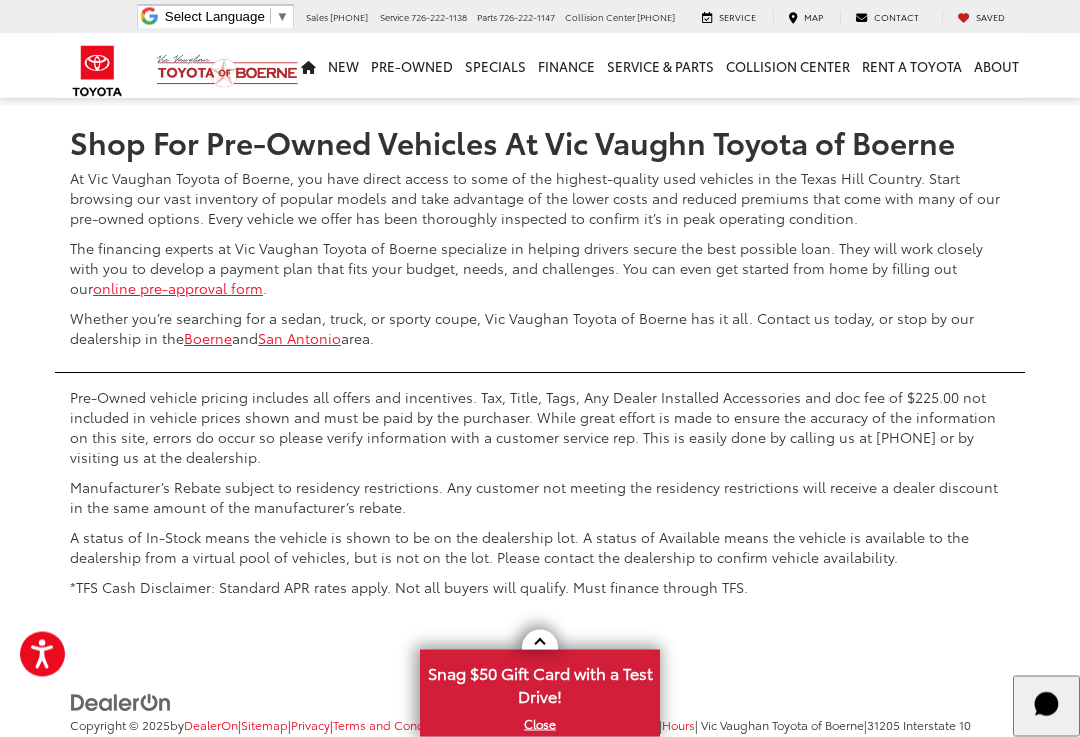 scroll, scrollTop: 6006, scrollLeft: 0, axis: vertical 